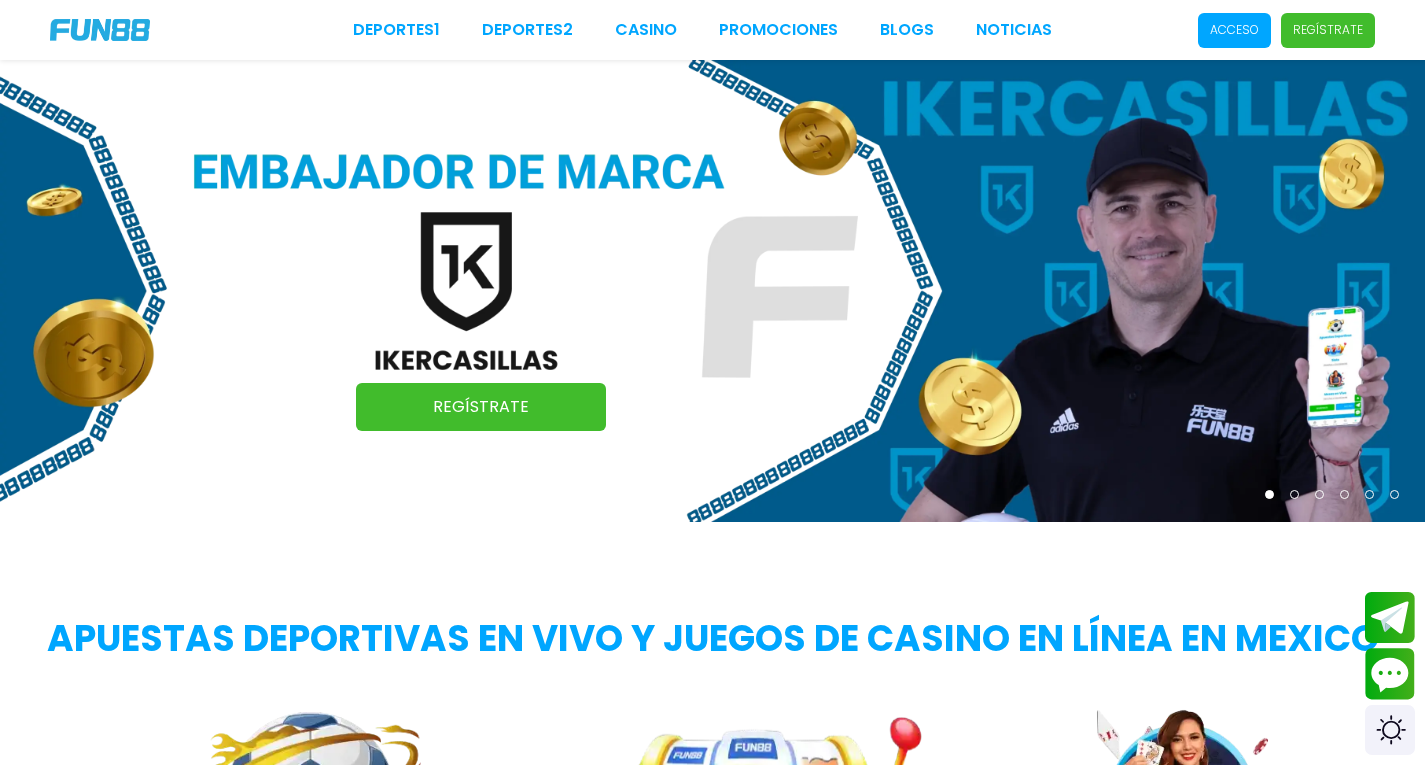 scroll, scrollTop: 0, scrollLeft: 0, axis: both 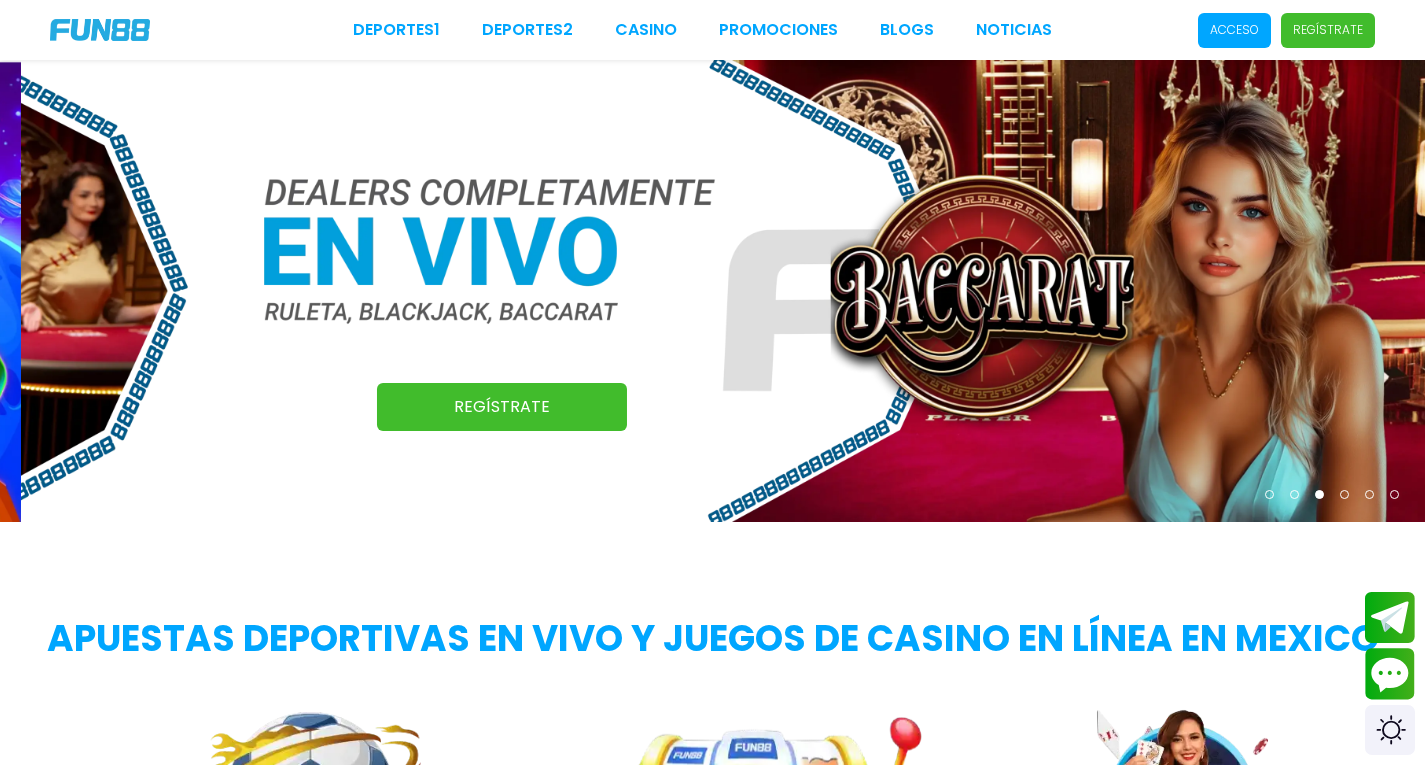 drag, startPoint x: 649, startPoint y: 146, endPoint x: 539, endPoint y: 543, distance: 411.95752 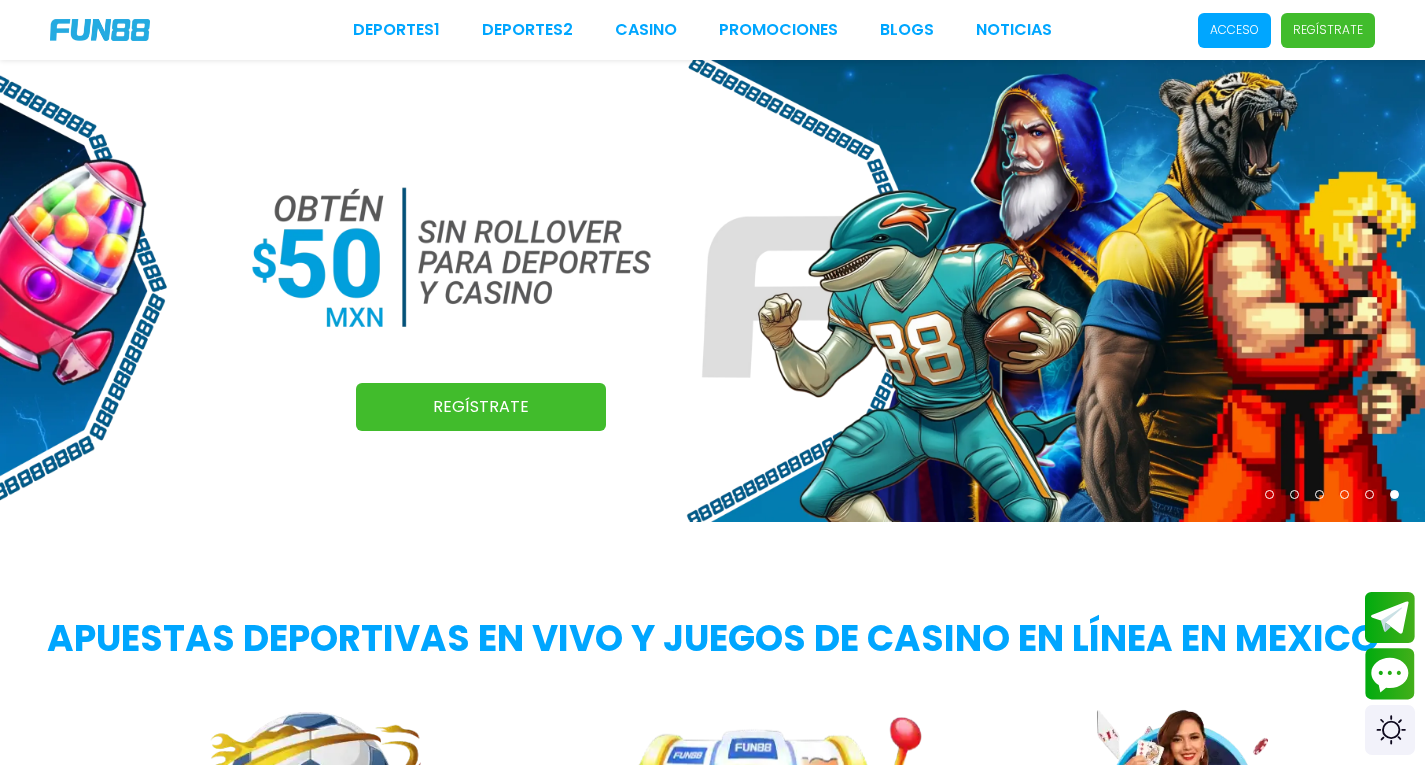 click on "Apuestas deportivas en vivo y juegos de casino en línea en Mexico" at bounding box center (712, 639) 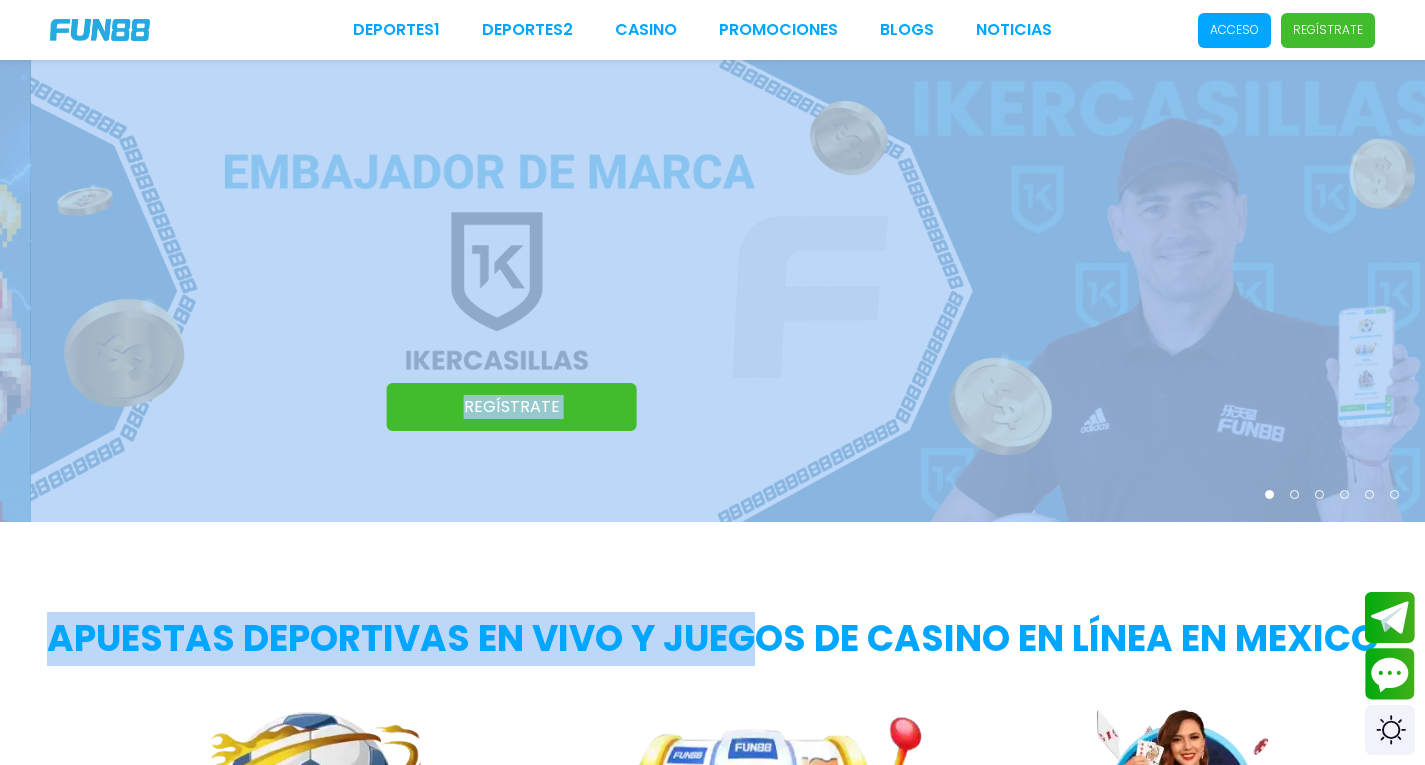 drag, startPoint x: 744, startPoint y: 634, endPoint x: 543, endPoint y: 212, distance: 467.4238 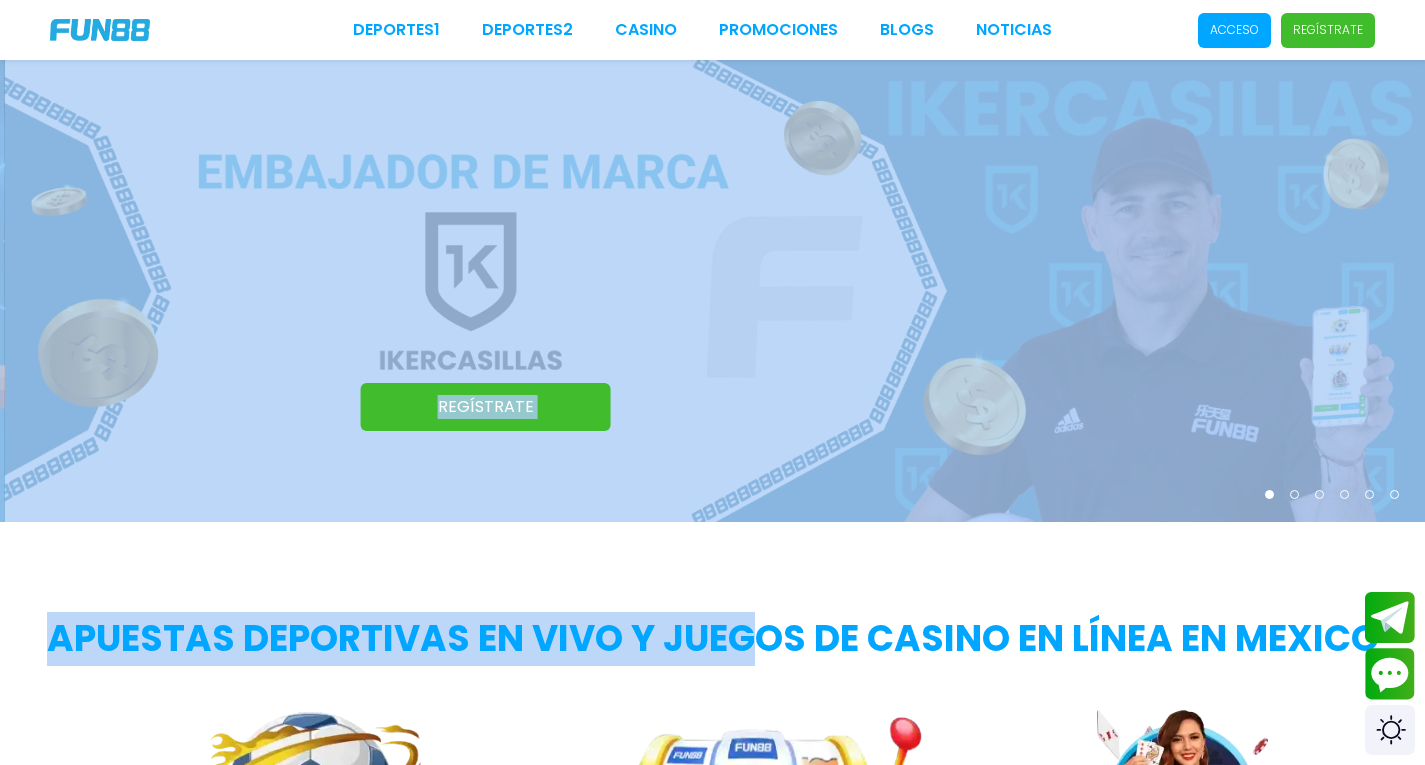 click at bounding box center (717, 291) 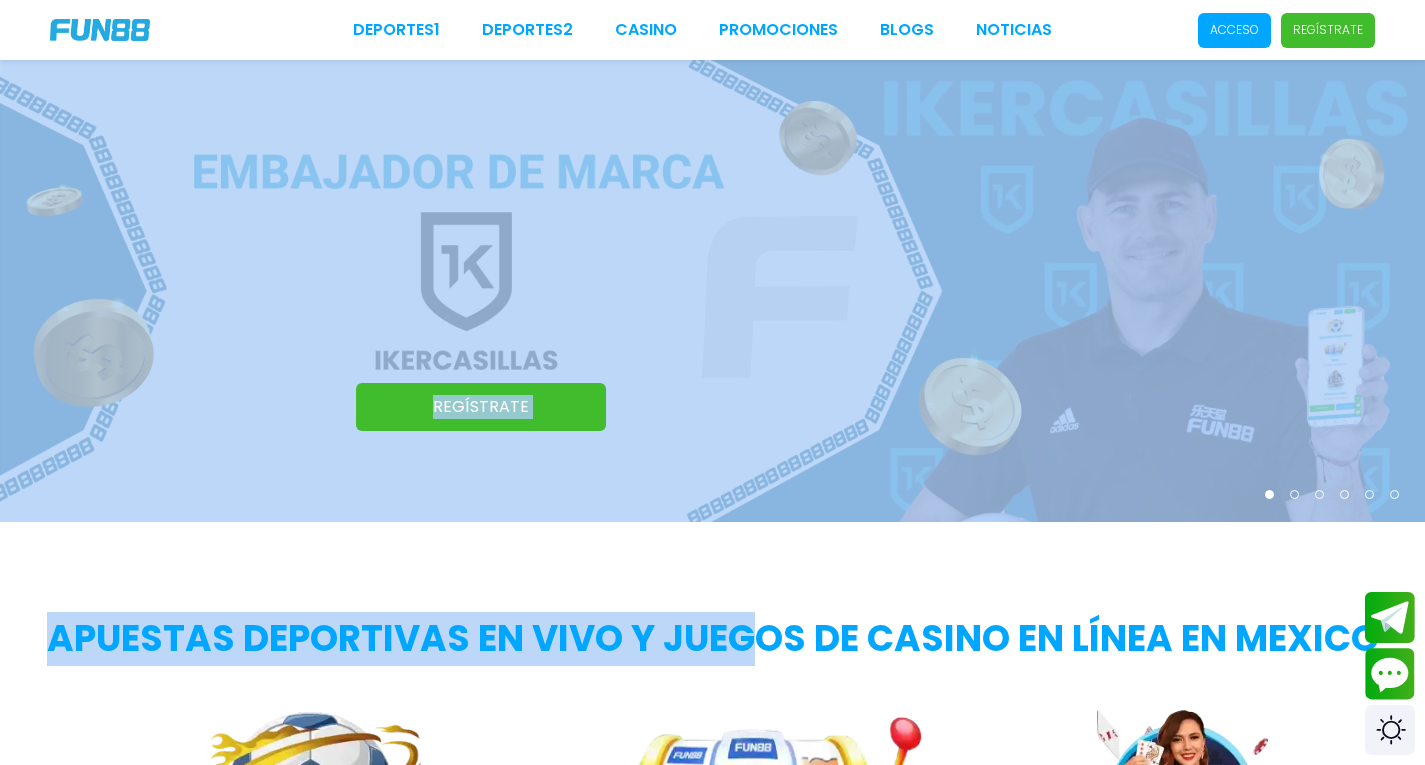 click on "Apuestas deportivas en vivo y juegos de casino en línea en Mexico Apuestas Deportivas Slots Mesas en Vivo Regístrate Acceso" at bounding box center (712, 797) 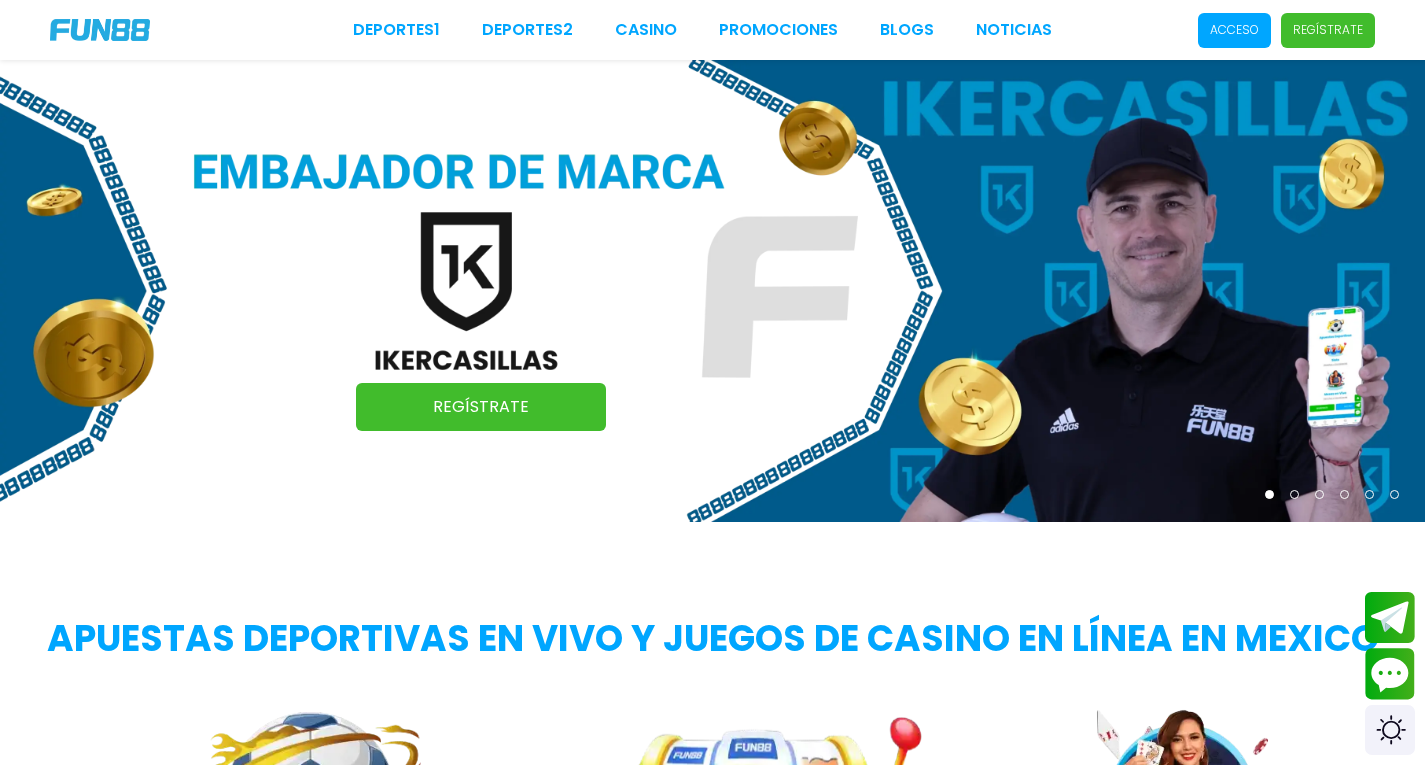 click on "Regístrate" at bounding box center [481, 407] 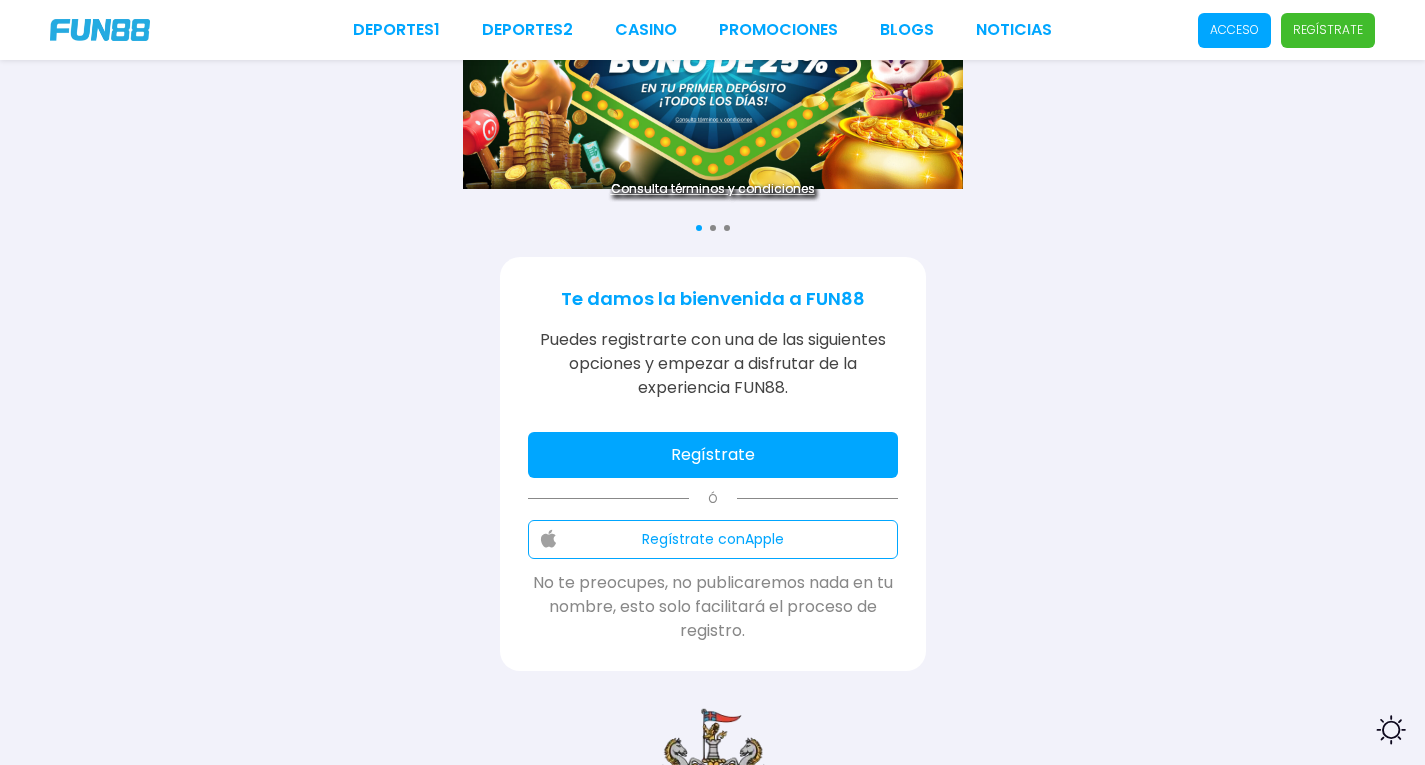 scroll, scrollTop: 300, scrollLeft: 0, axis: vertical 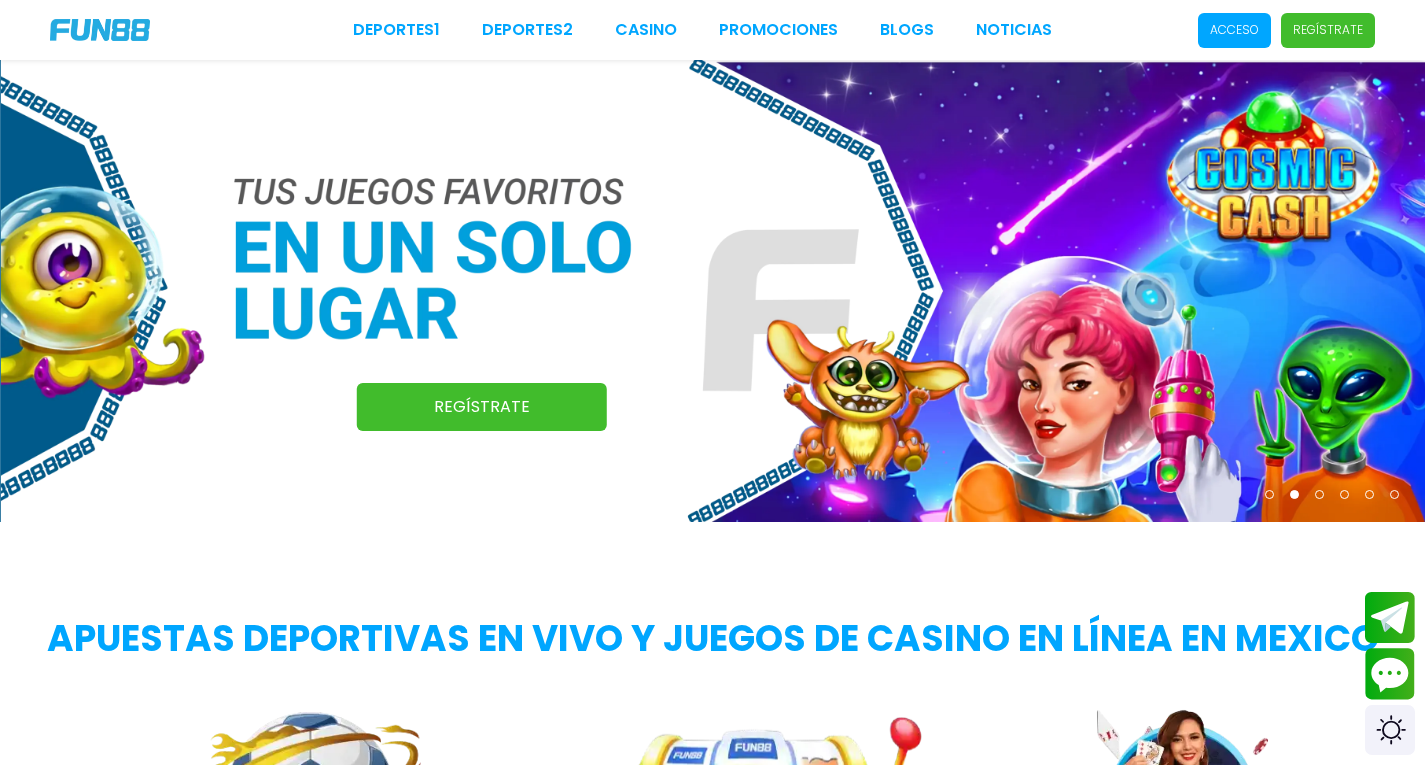 click on "Regístrate" at bounding box center (482, 407) 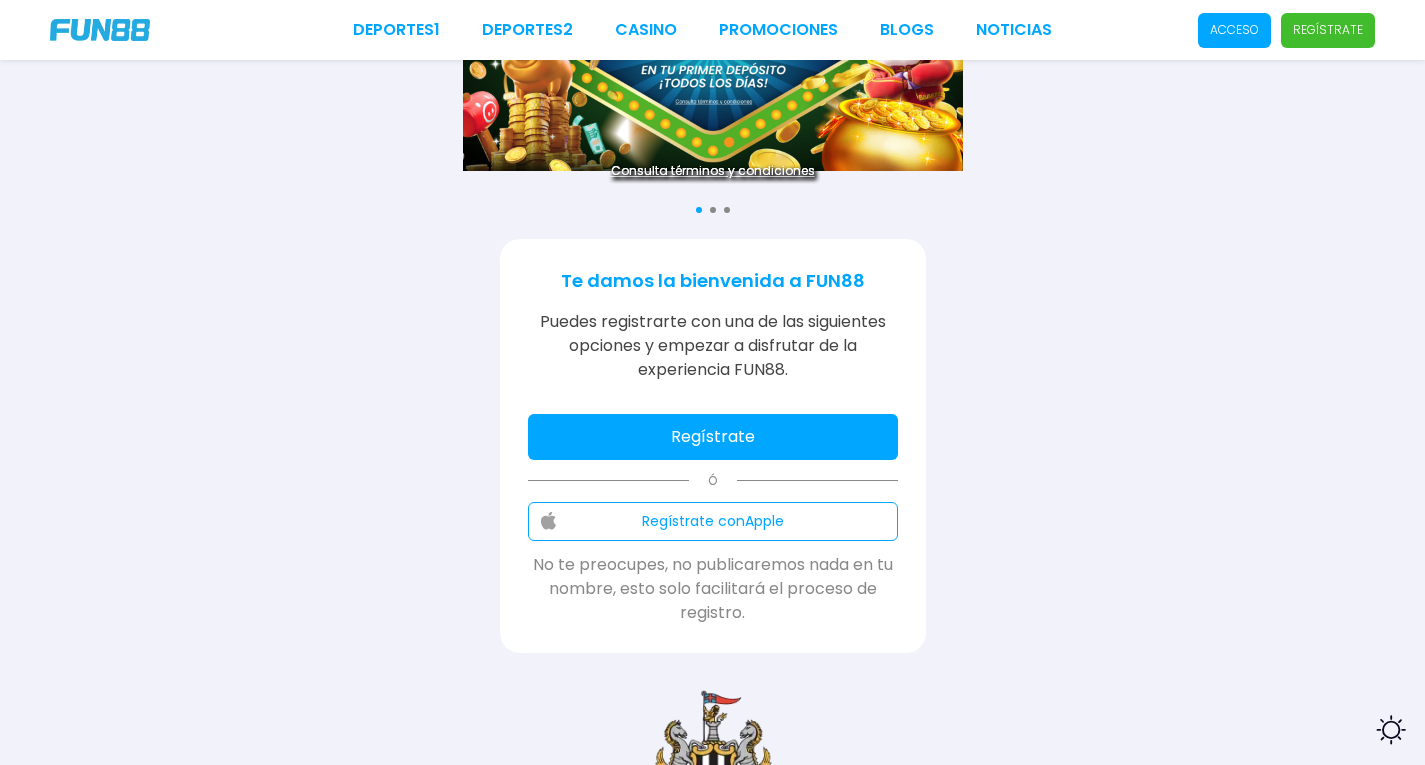 scroll, scrollTop: 300, scrollLeft: 0, axis: vertical 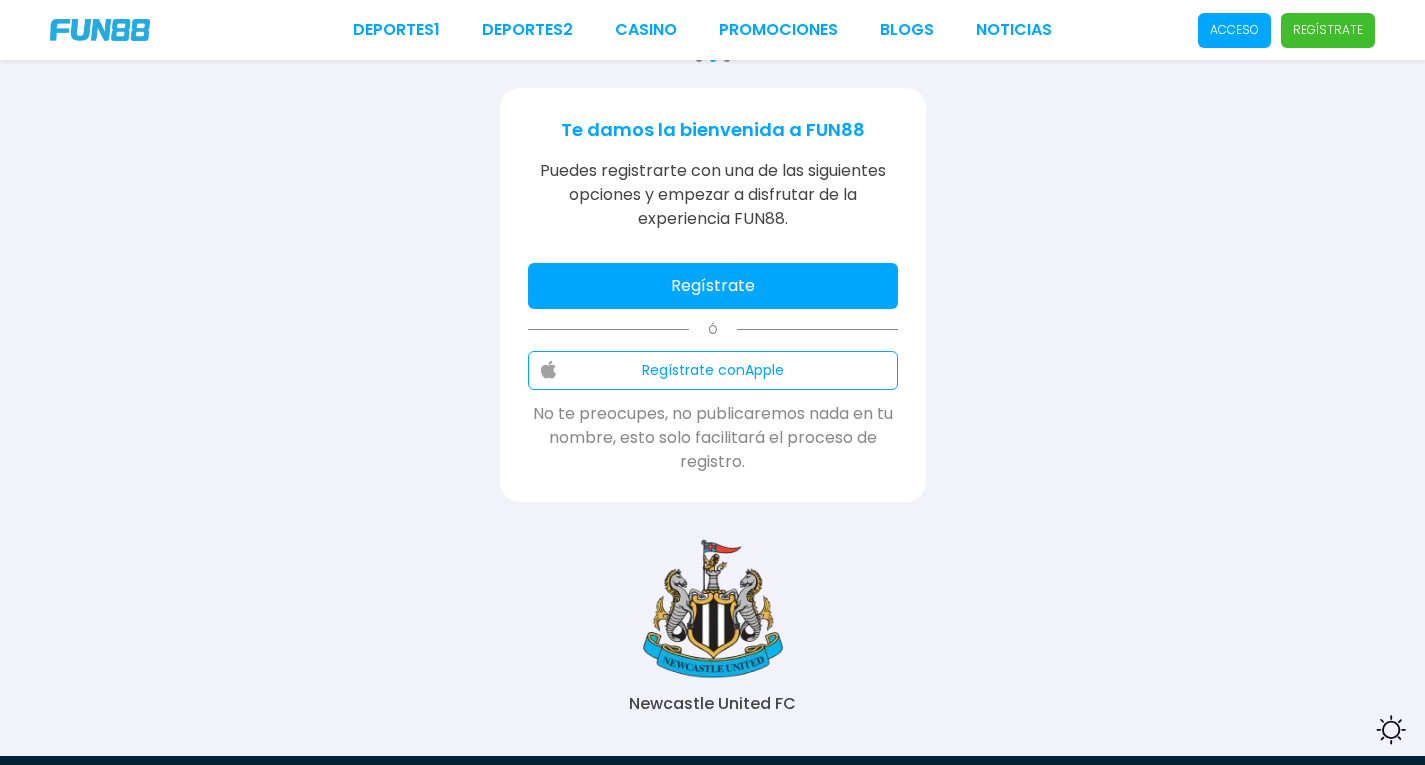drag, startPoint x: 976, startPoint y: 475, endPoint x: 465, endPoint y: 456, distance: 511.35312 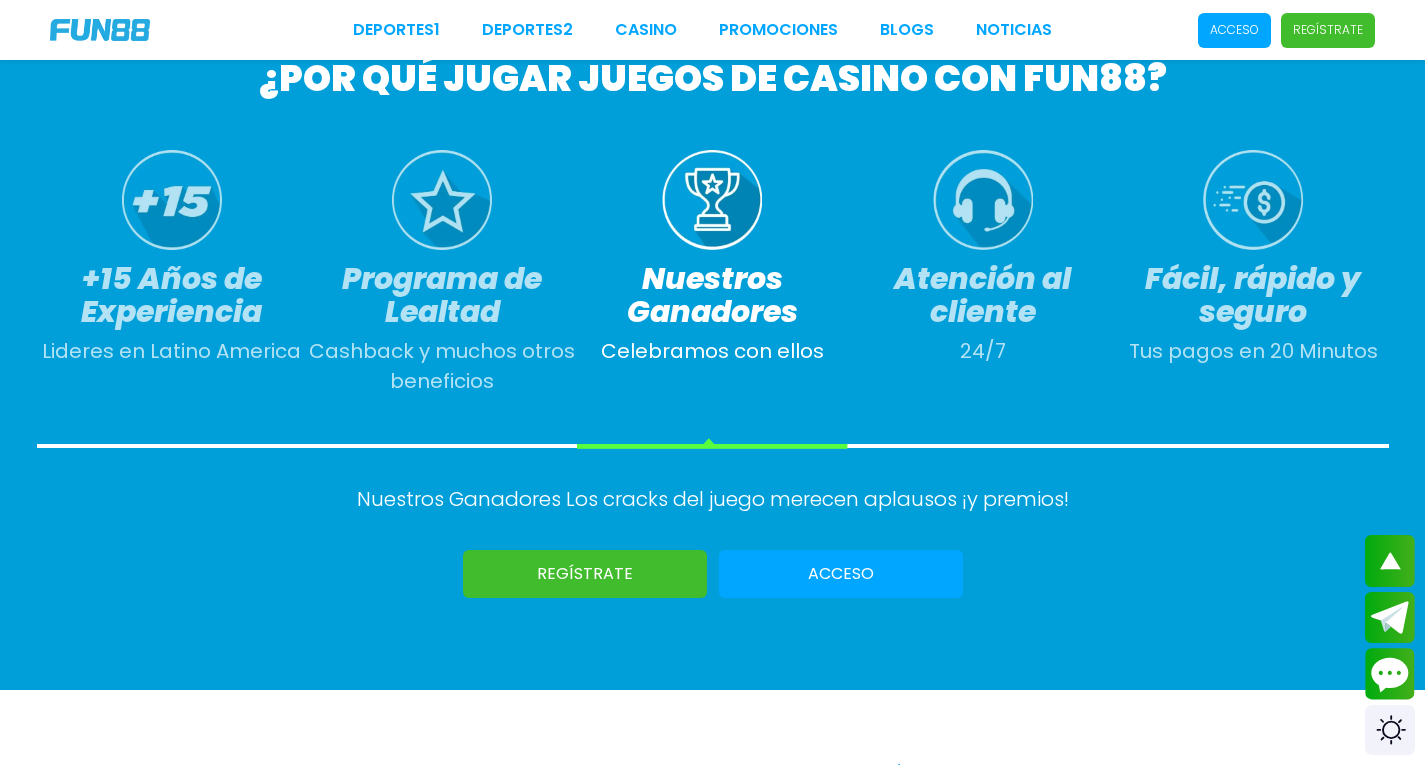 scroll, scrollTop: 1100, scrollLeft: 0, axis: vertical 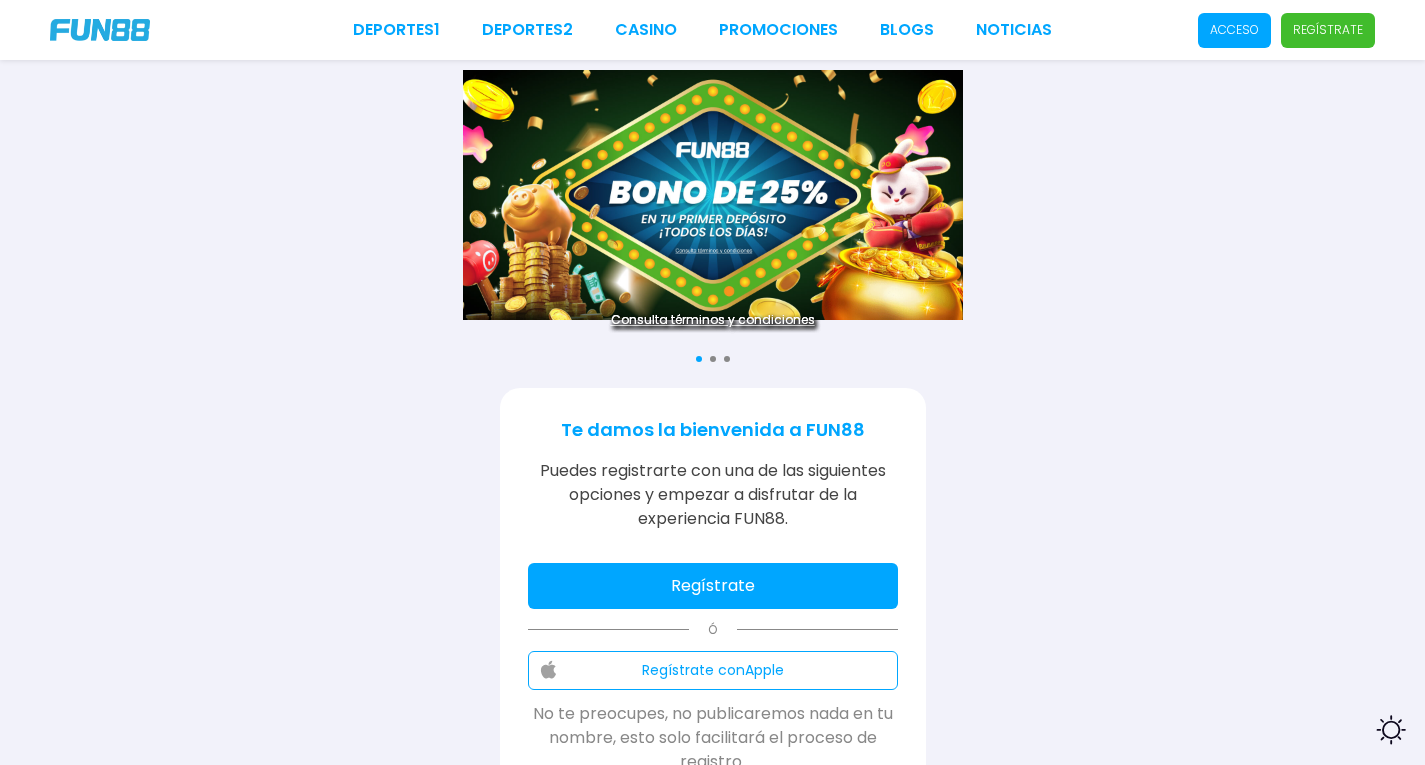 drag, startPoint x: 1009, startPoint y: 382, endPoint x: 251, endPoint y: 322, distance: 760.371 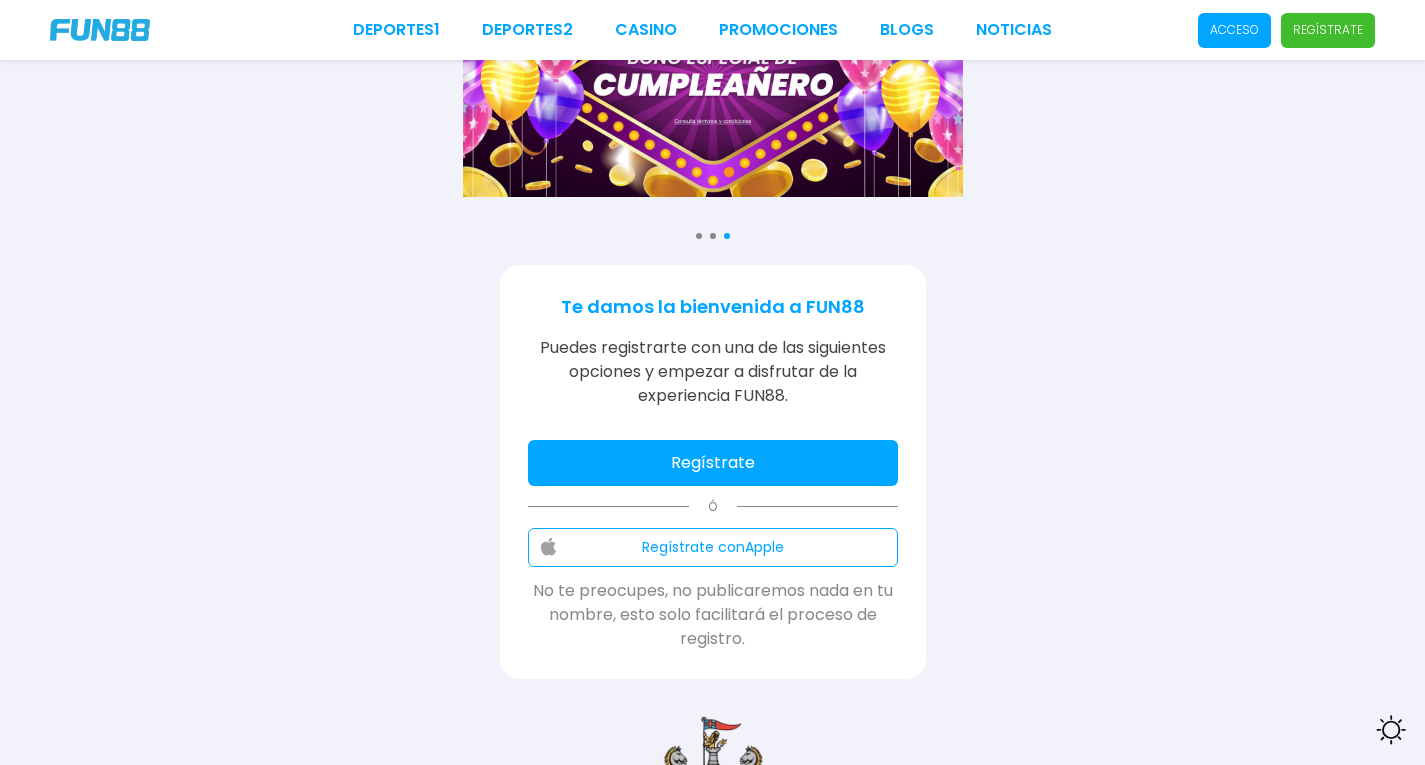 scroll, scrollTop: 100, scrollLeft: 0, axis: vertical 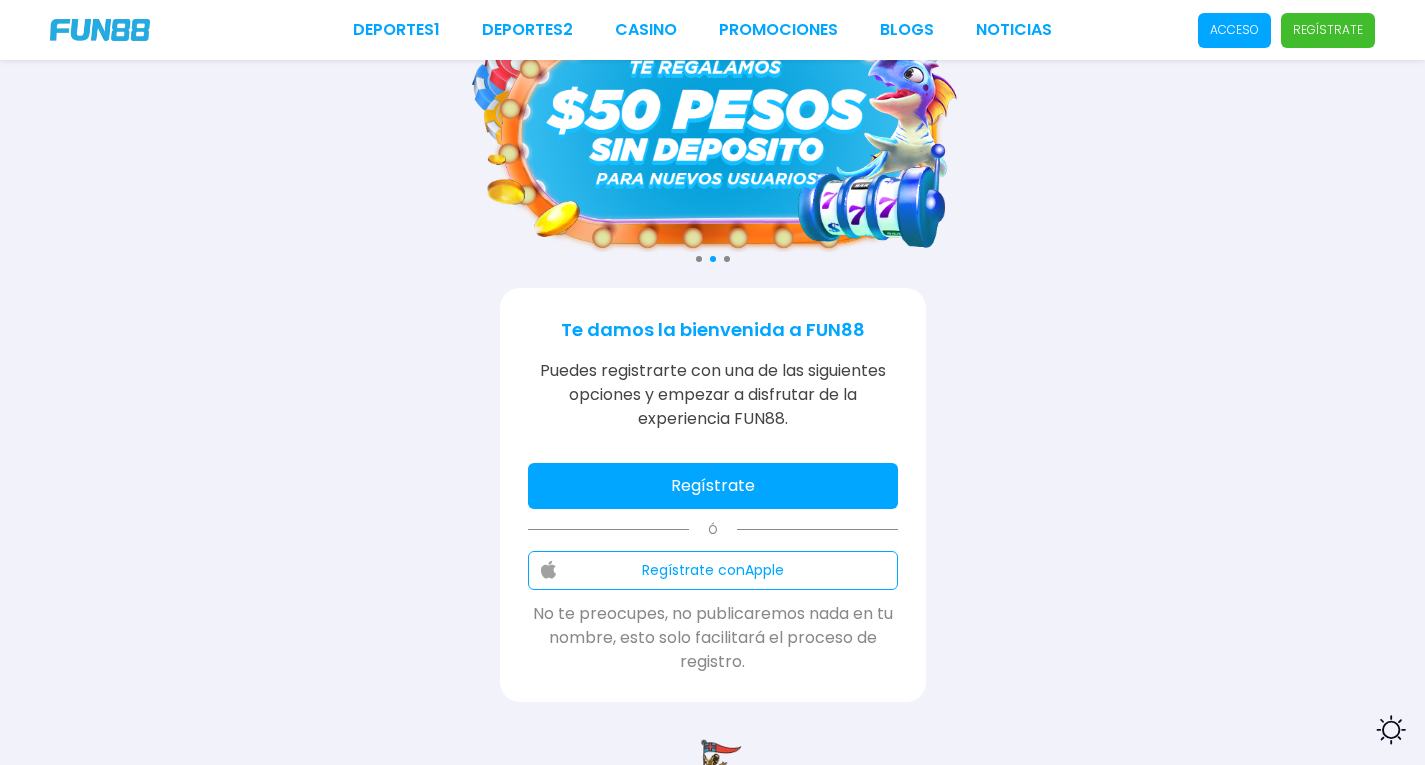 click on "Te damos la bienvenida a FUN88 Puedes registrarte con una de las siguientes opciones y empezar a disfrutar de la experiencia FUN88. Regístrate Ó Regístrate con  Apple No te preocupes, no publicaremos nada en tu nombre, esto solo facilitará el proceso de registro." at bounding box center (713, 495) 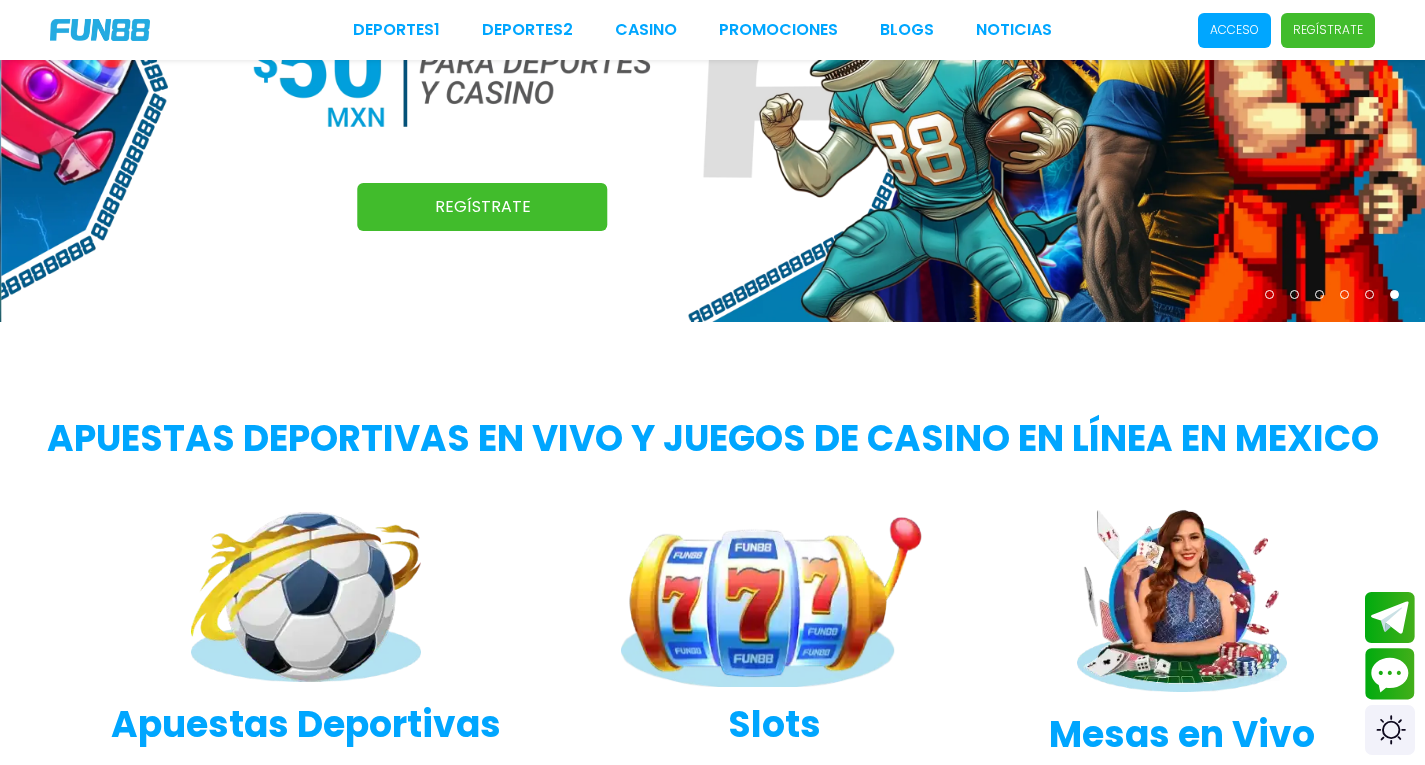 scroll, scrollTop: 0, scrollLeft: 0, axis: both 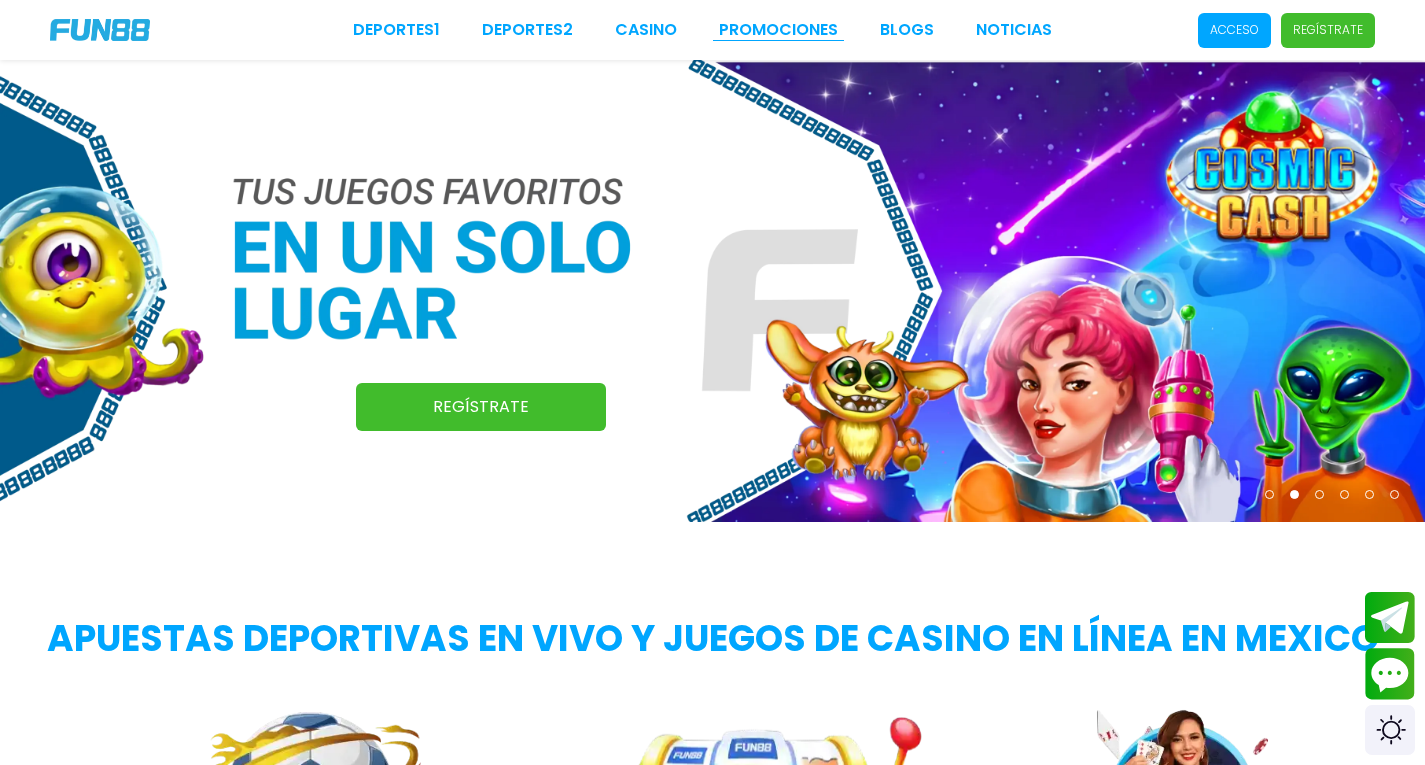 drag, startPoint x: 772, startPoint y: 31, endPoint x: 760, endPoint y: 32, distance: 12.0415945 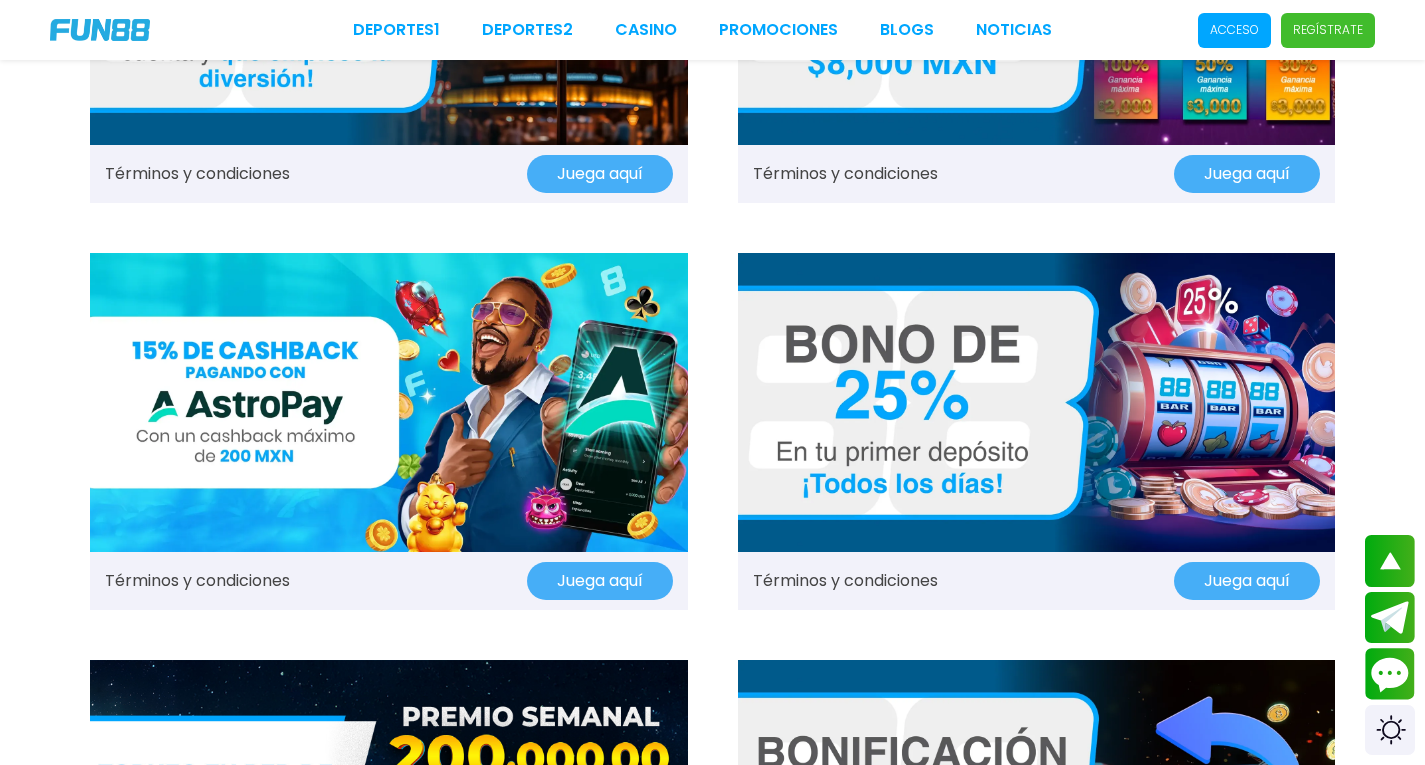 scroll, scrollTop: 300, scrollLeft: 0, axis: vertical 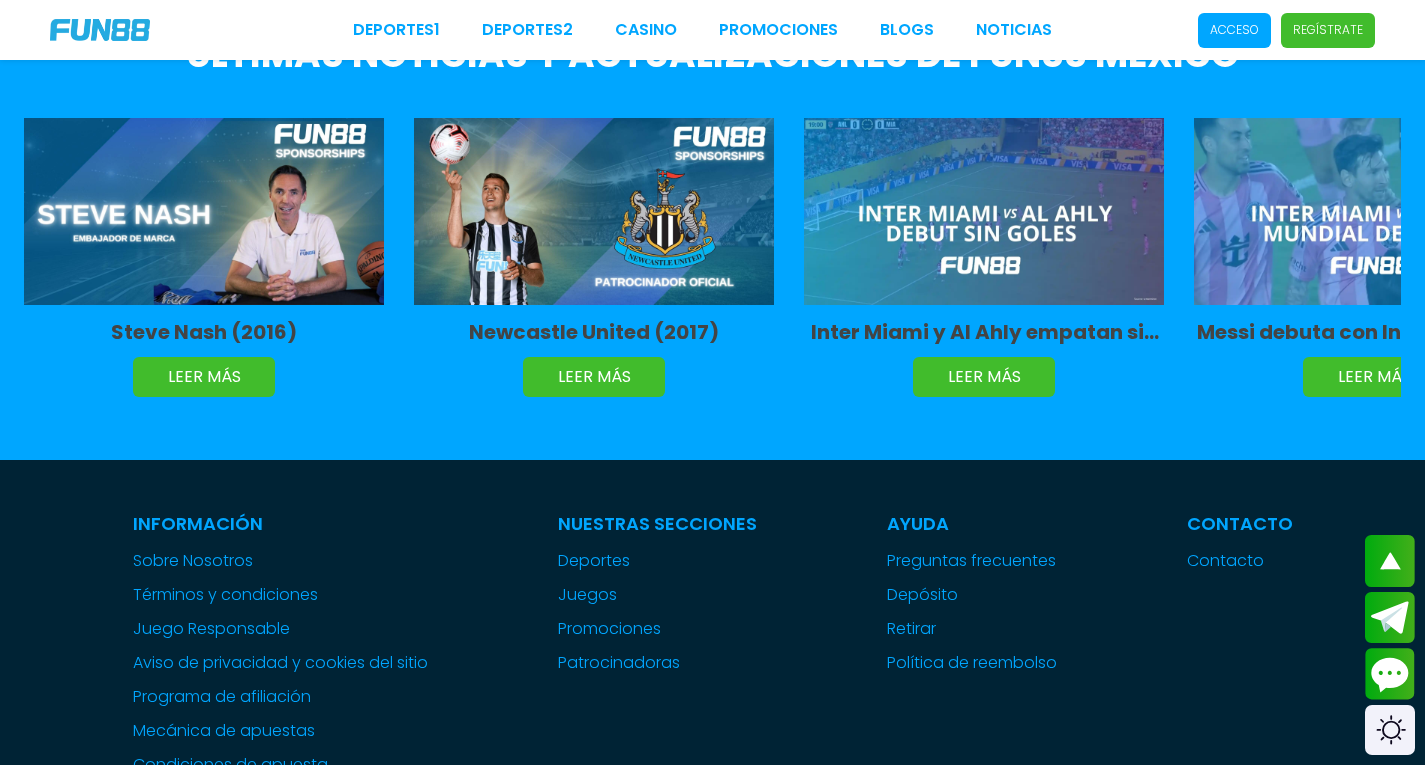 drag, startPoint x: 836, startPoint y: 326, endPoint x: 724, endPoint y: 437, distance: 157.6864 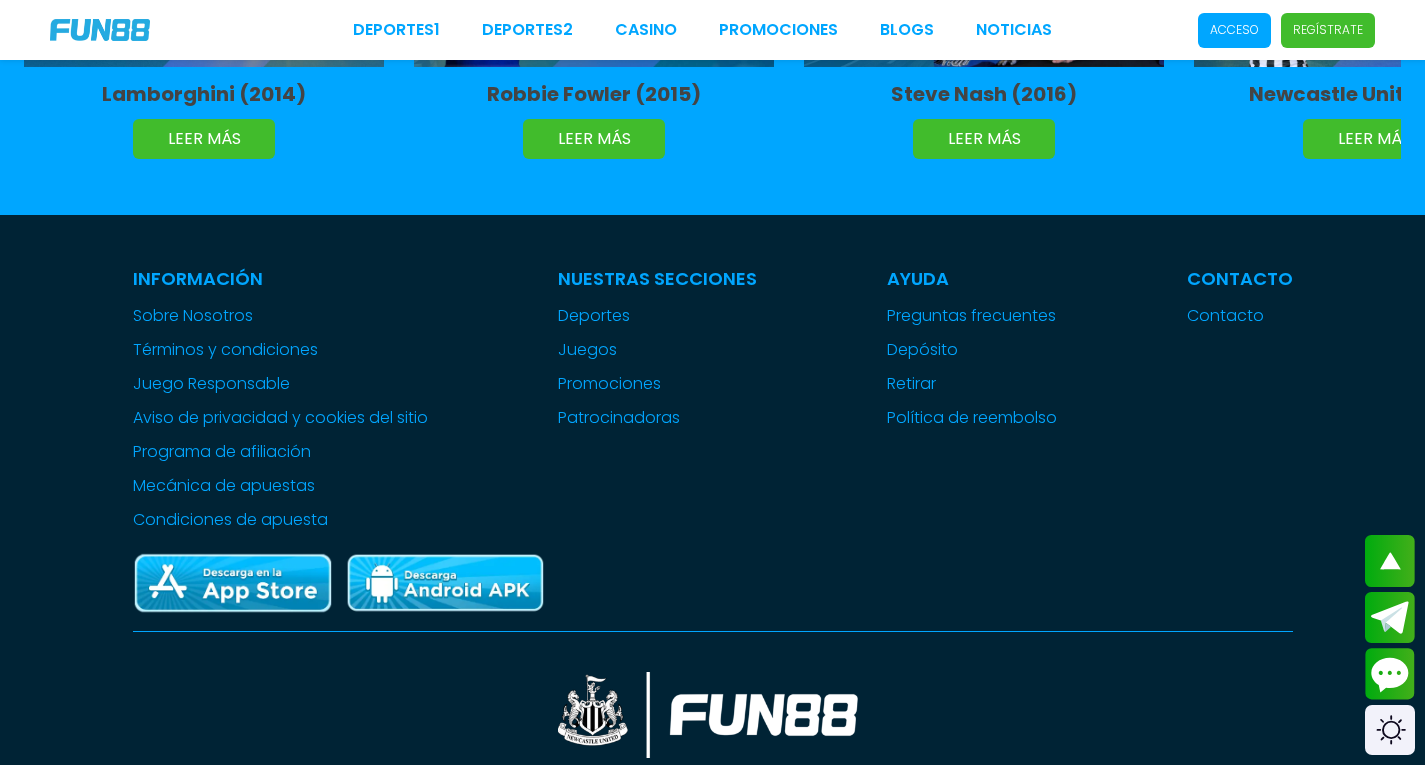 scroll, scrollTop: 4800, scrollLeft: 0, axis: vertical 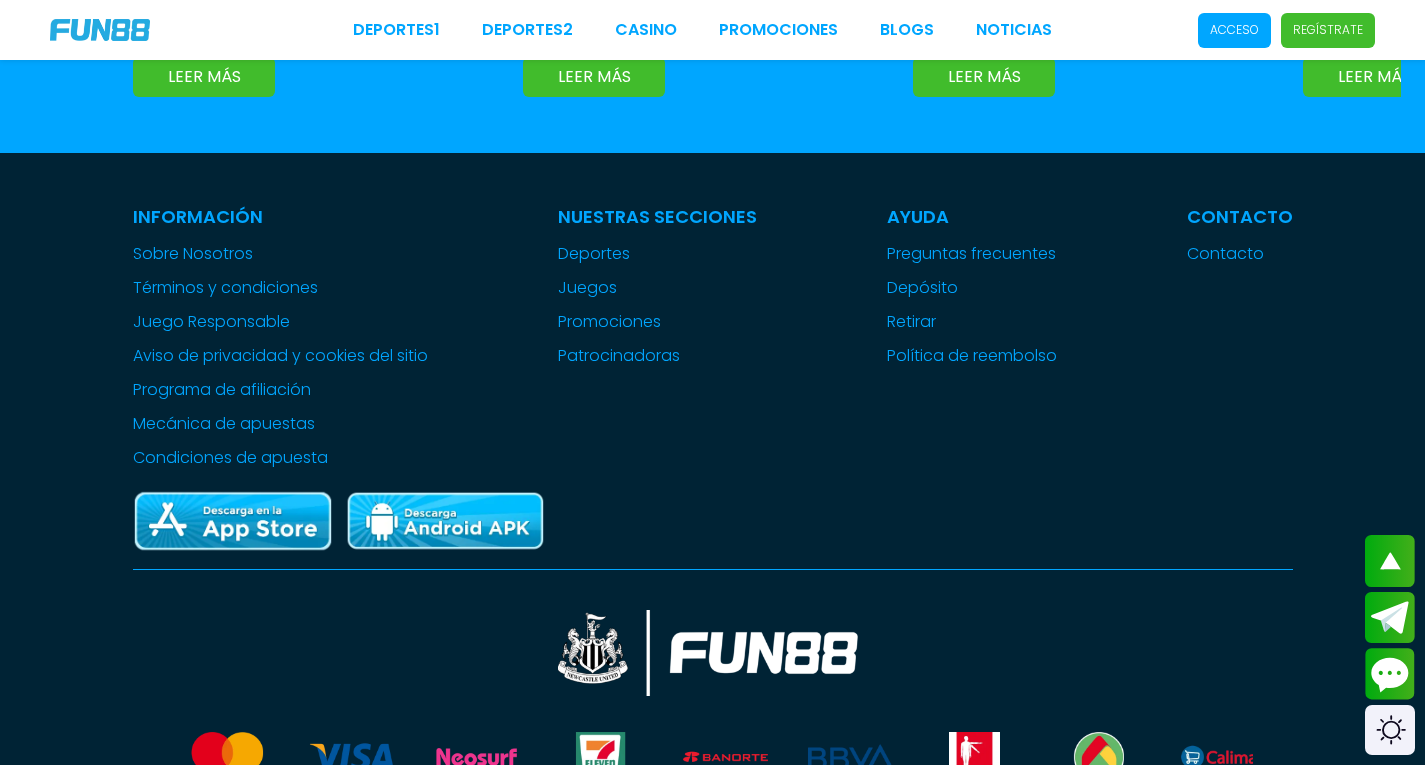 click at bounding box center [445, 521] 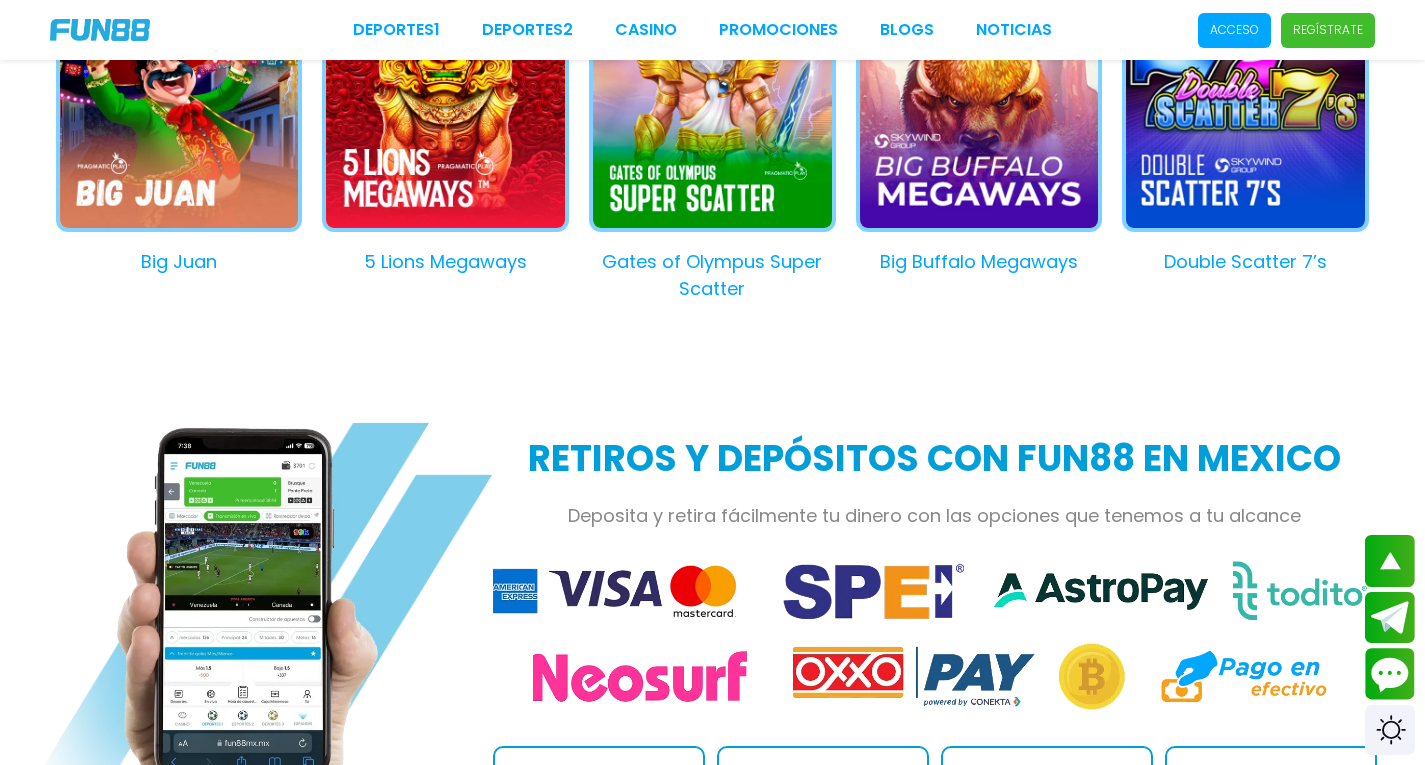scroll, scrollTop: 2260, scrollLeft: 0, axis: vertical 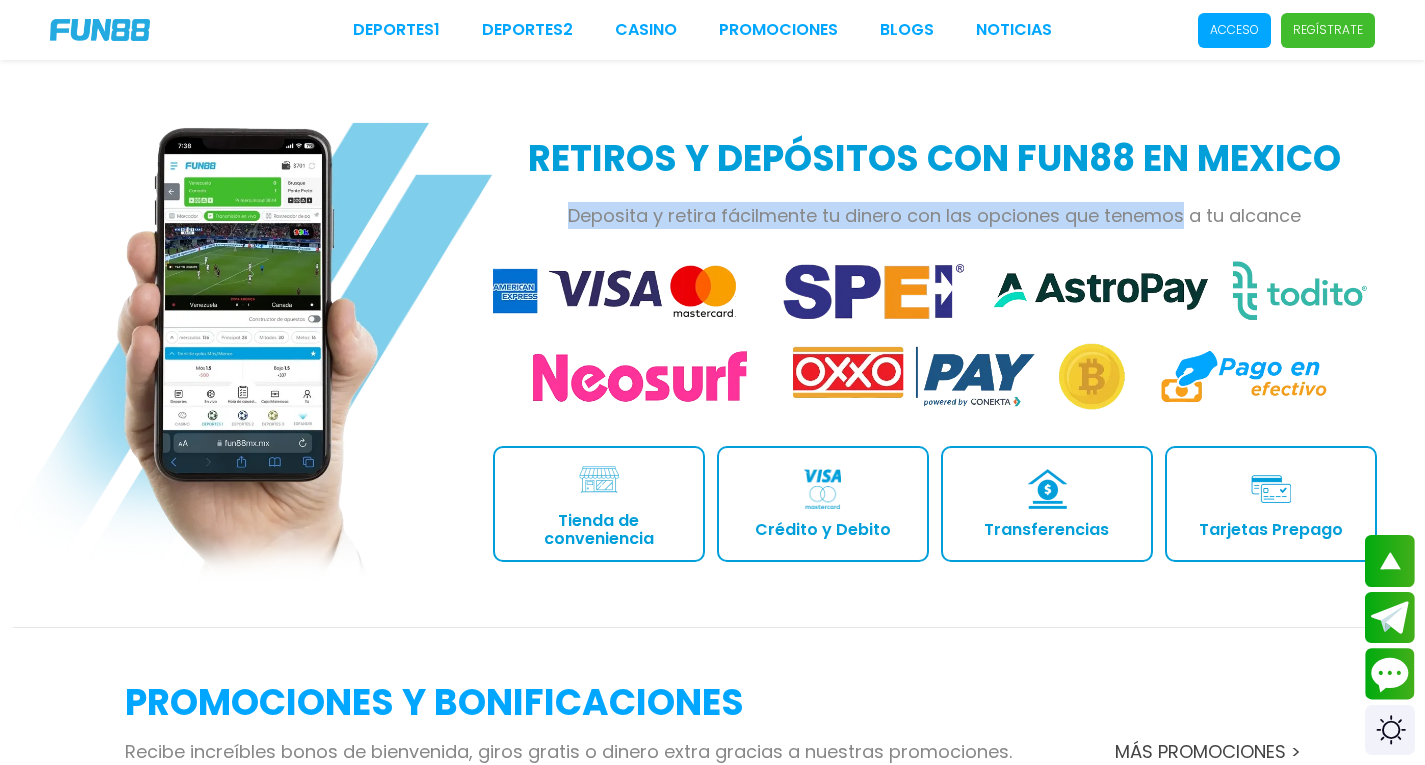 drag, startPoint x: 870, startPoint y: 222, endPoint x: 549, endPoint y: 223, distance: 321.00156 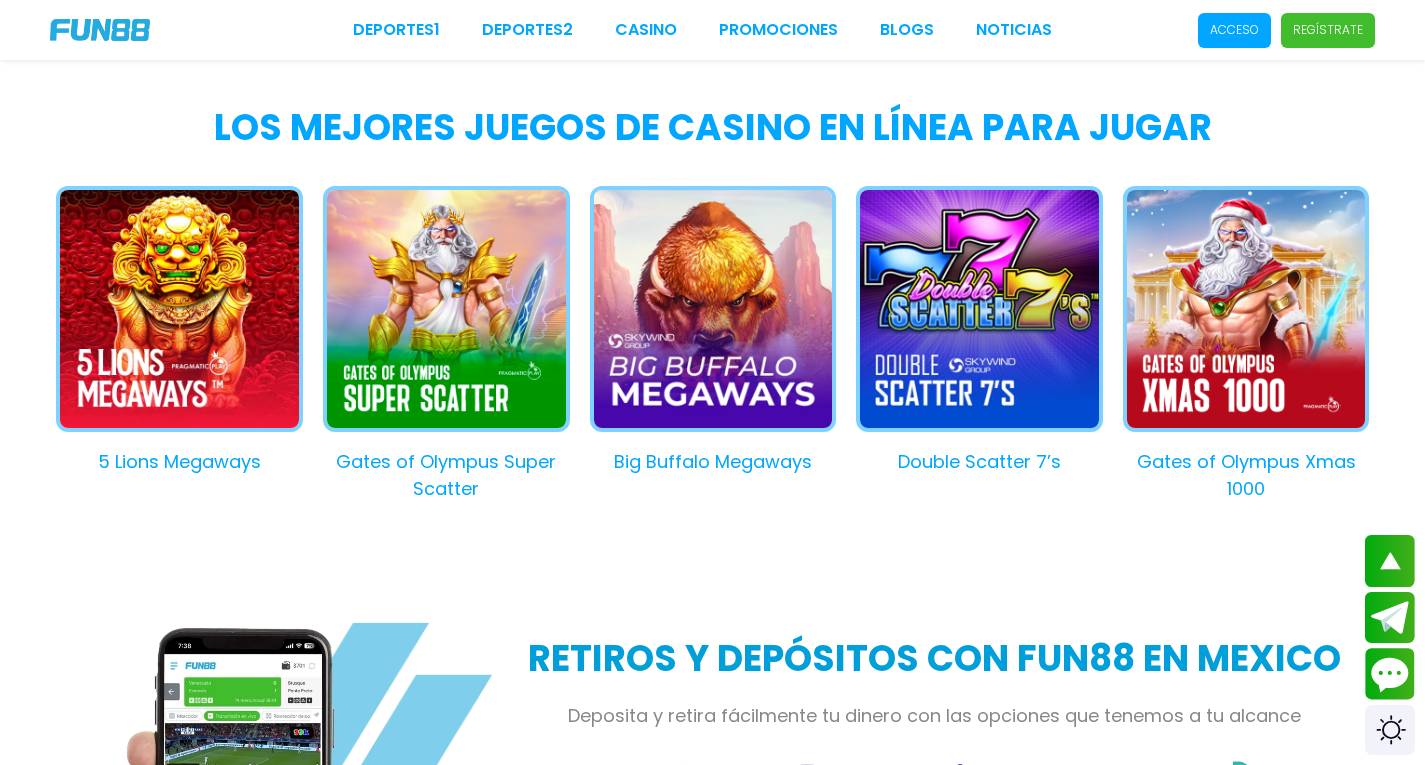 scroll, scrollTop: 1860, scrollLeft: 0, axis: vertical 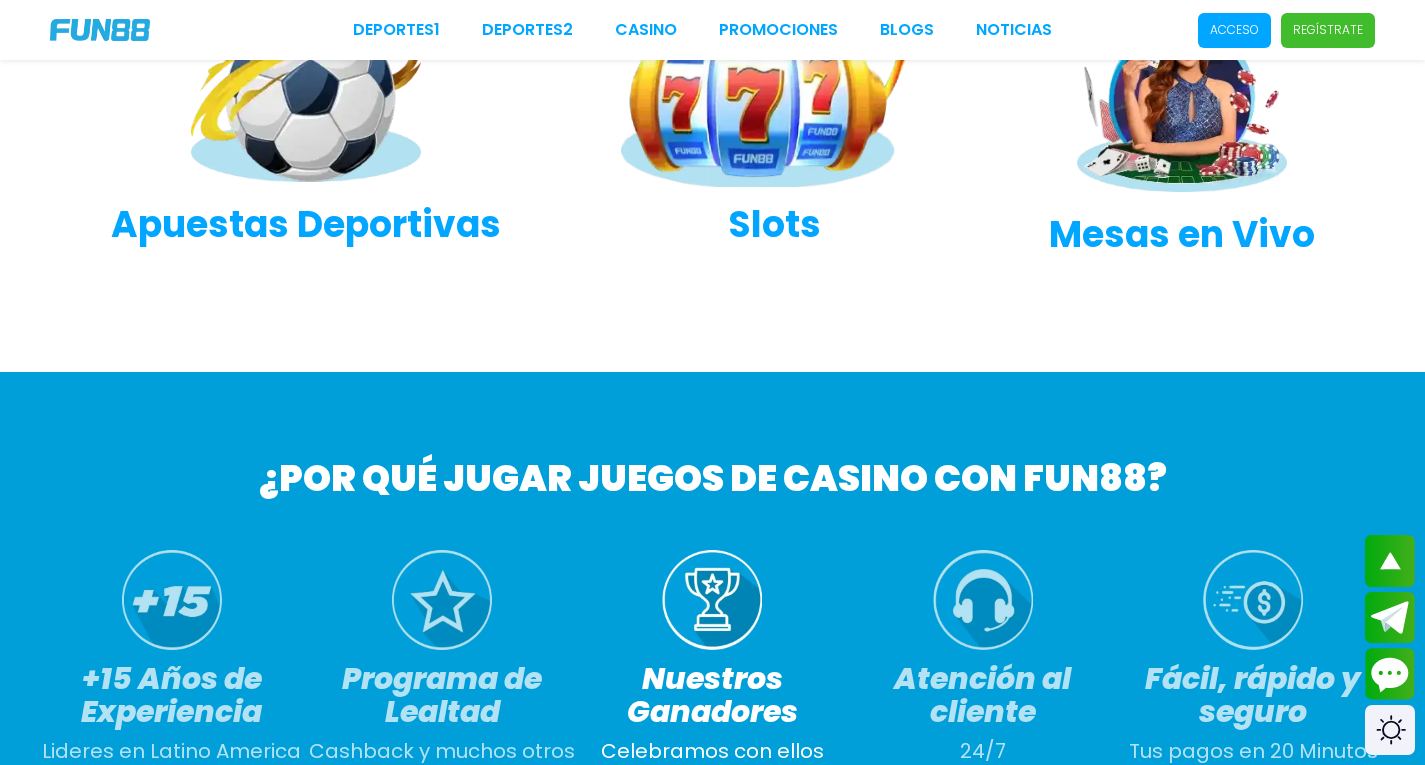 drag, startPoint x: 723, startPoint y: 401, endPoint x: 229, endPoint y: 338, distance: 498.001 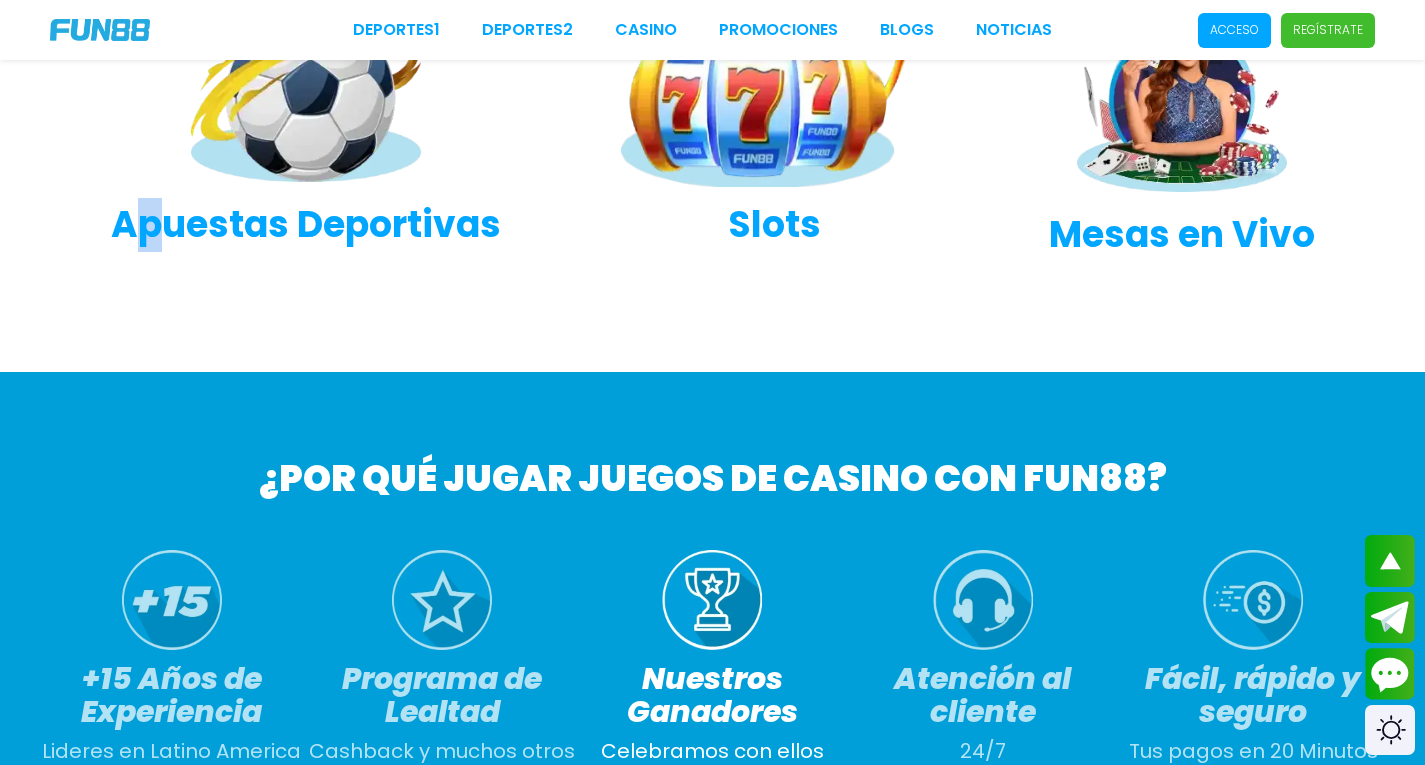 drag, startPoint x: 229, startPoint y: 338, endPoint x: 151, endPoint y: 341, distance: 78.05767 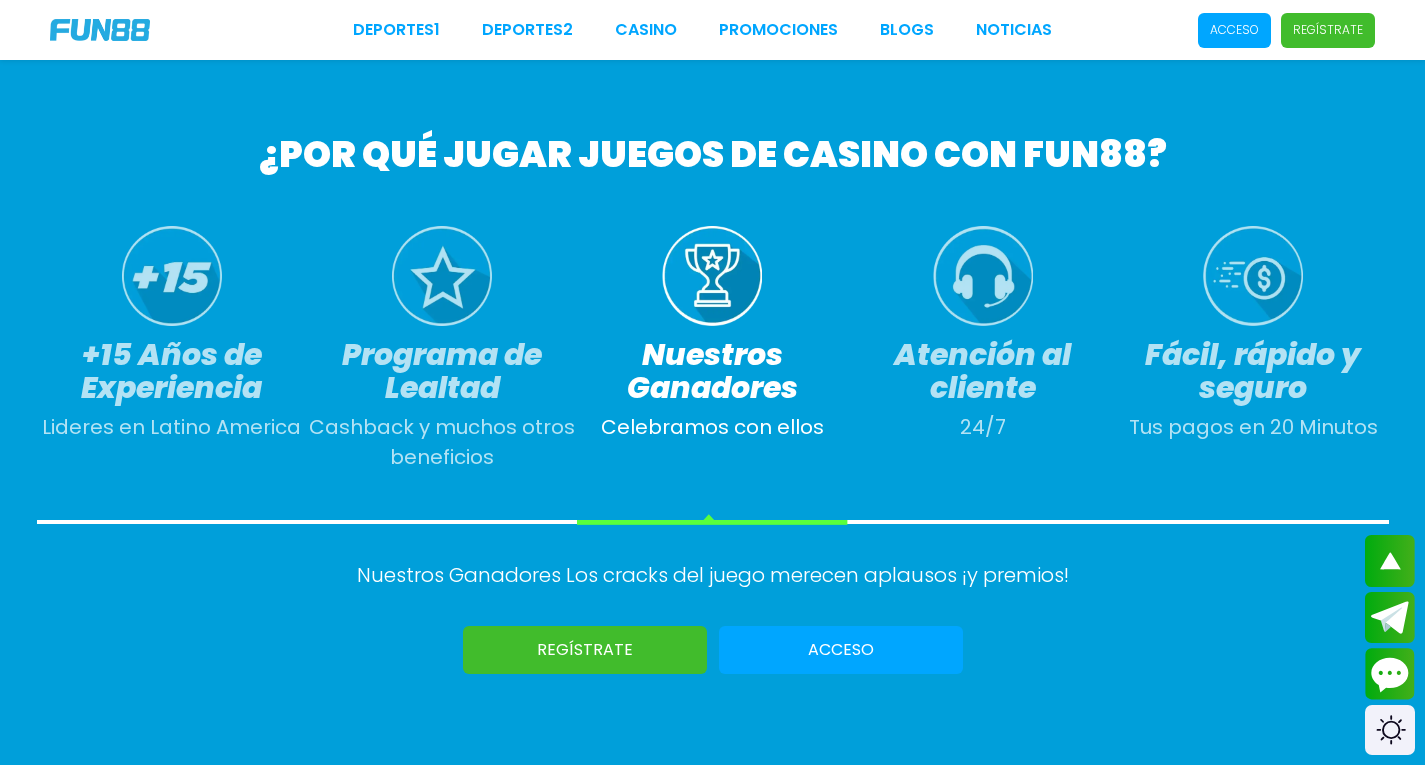 scroll, scrollTop: 1000, scrollLeft: 0, axis: vertical 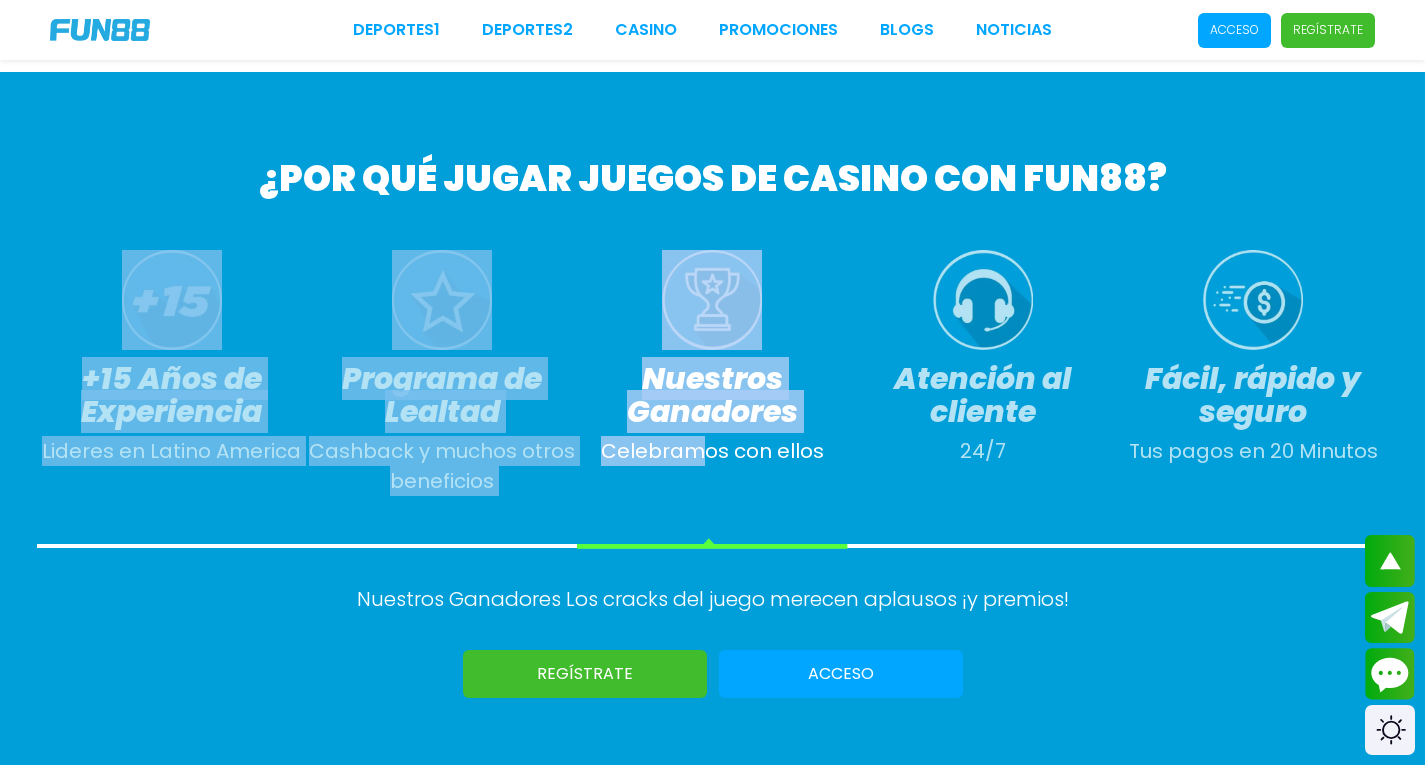 drag, startPoint x: 116, startPoint y: 206, endPoint x: 698, endPoint y: 453, distance: 632.2444 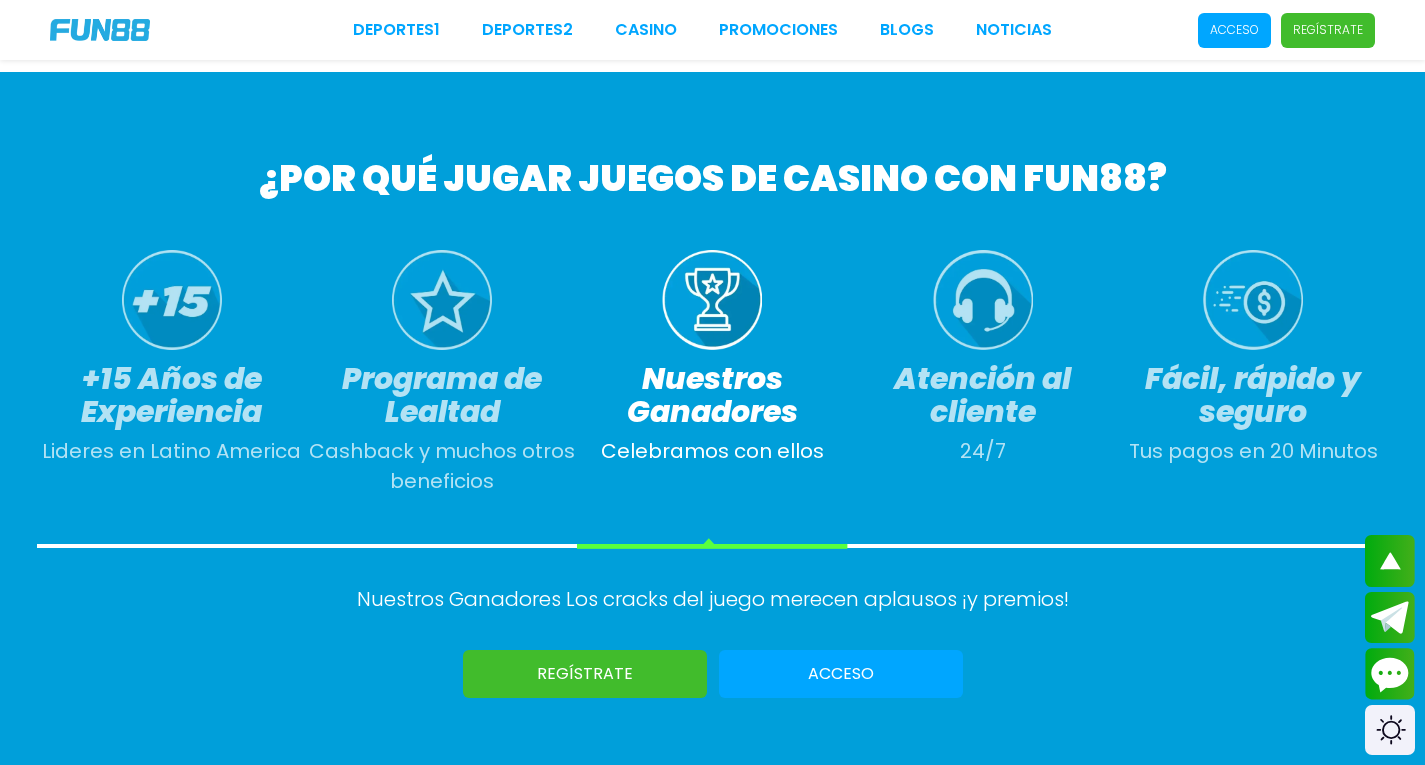 click on "+15 Años de Experiencia Lideres en Latino America Programa de Lealtad Cashback y muchos otros beneficios Nuestros Ganadores Celebramos con ellos Atención al cliente 24/7 Fácil, rápido y seguro Tus pagos en 20 Minutos" at bounding box center (713, 379) 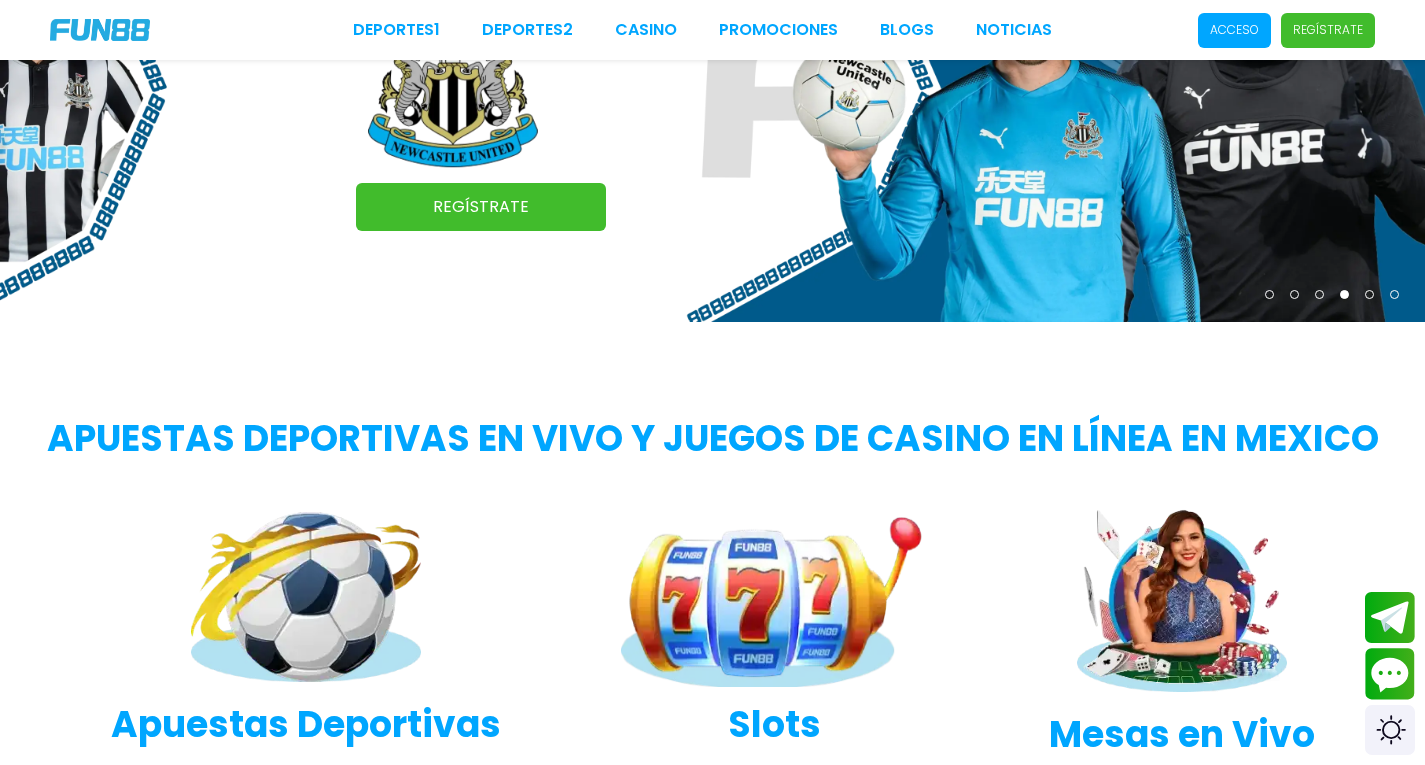 scroll, scrollTop: 0, scrollLeft: 0, axis: both 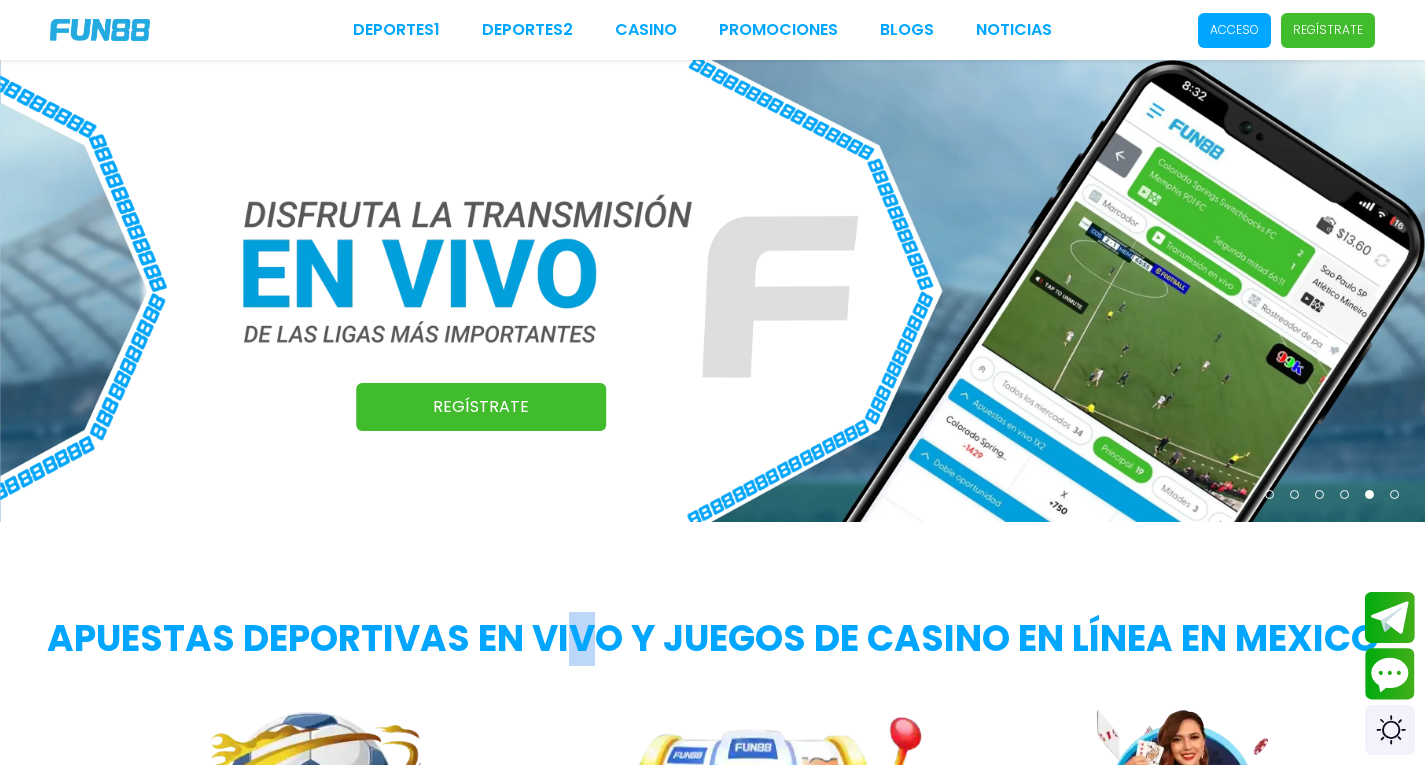 drag, startPoint x: 695, startPoint y: 296, endPoint x: 581, endPoint y: 574, distance: 300.4663 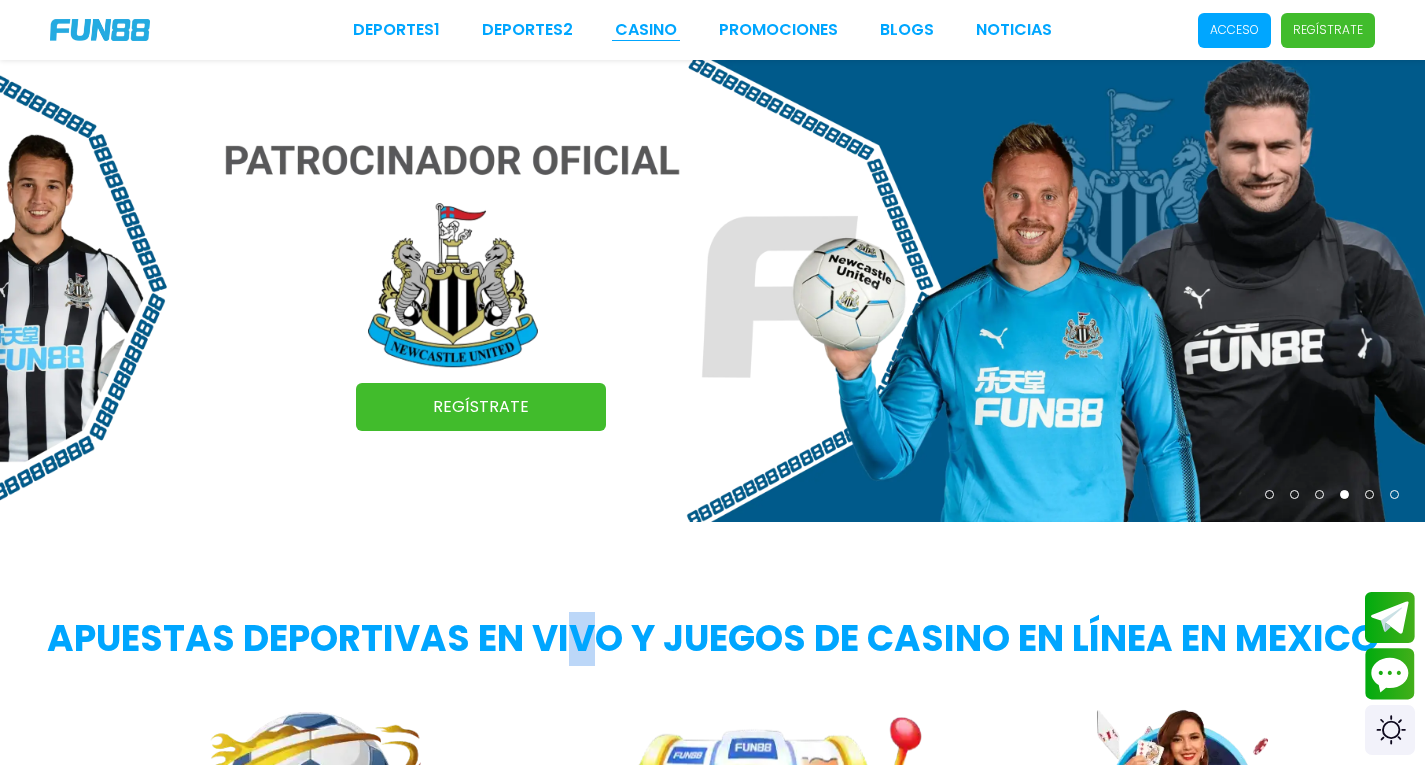 click on "CASINO" at bounding box center [646, 30] 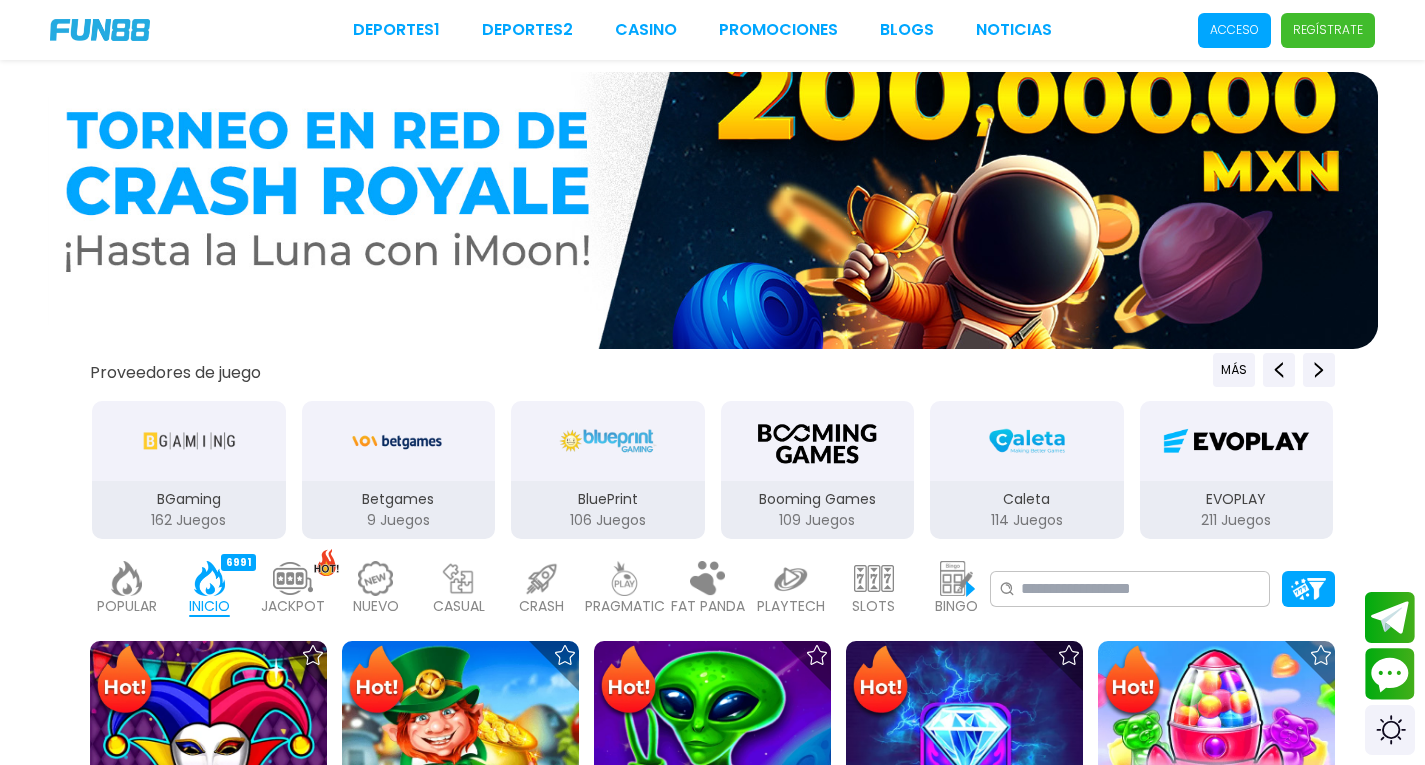 scroll, scrollTop: 0, scrollLeft: 0, axis: both 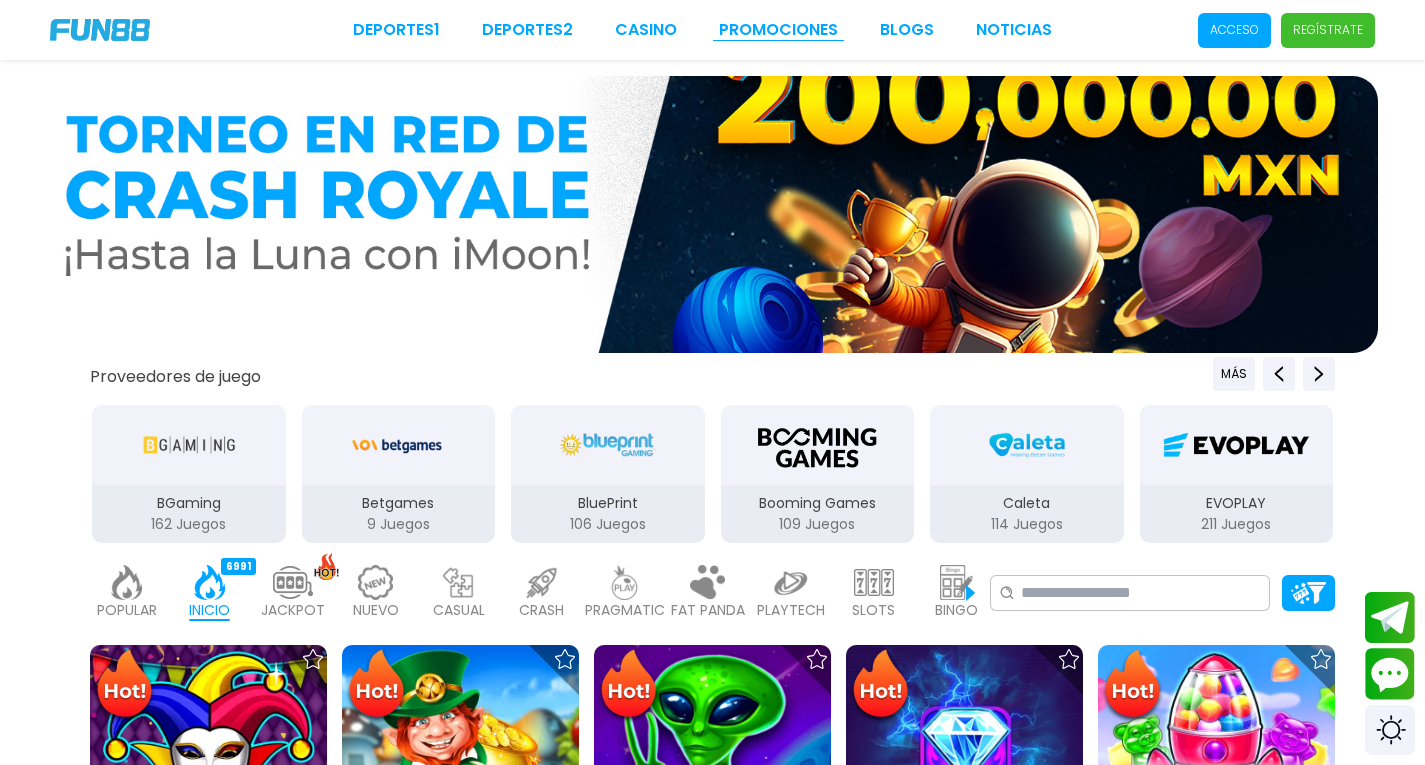 click on "Promociones" at bounding box center [778, 30] 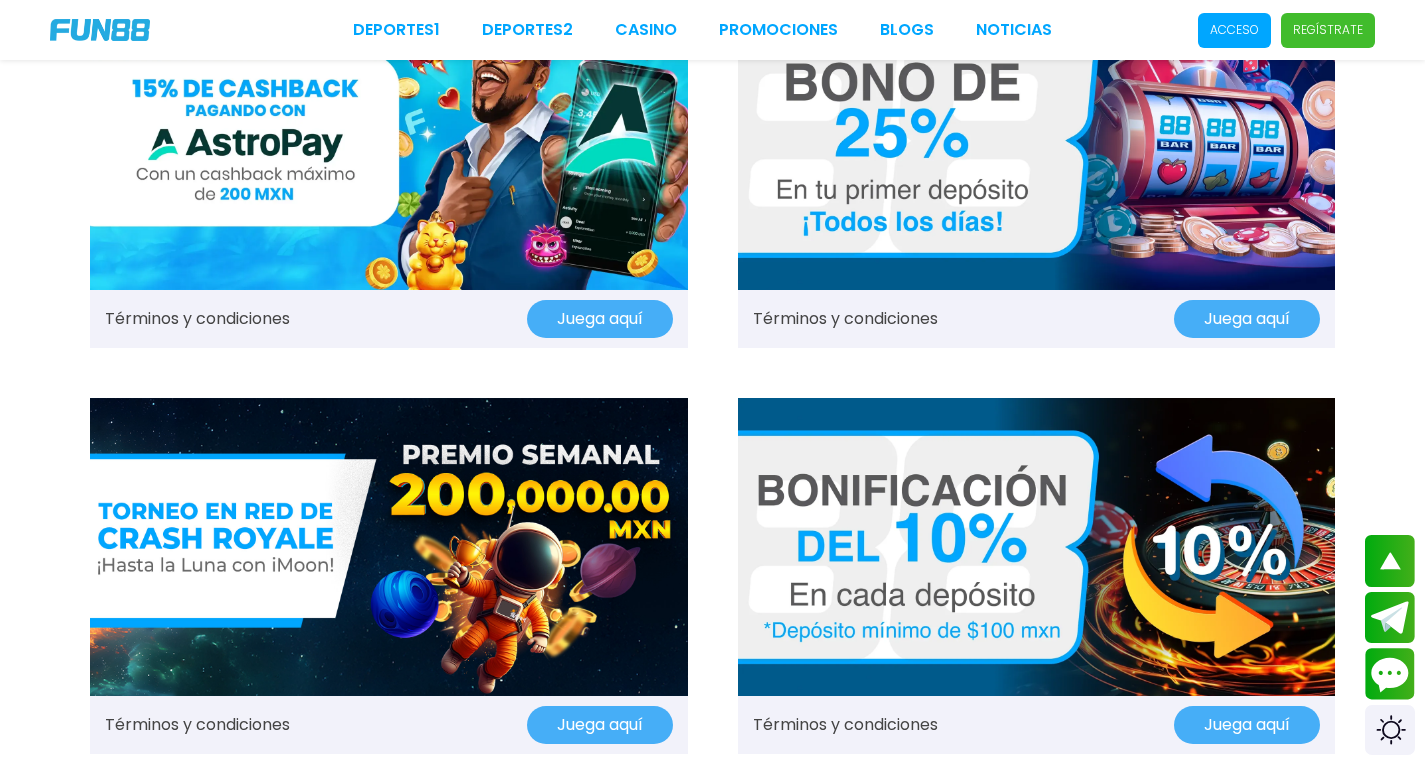 scroll, scrollTop: 600, scrollLeft: 0, axis: vertical 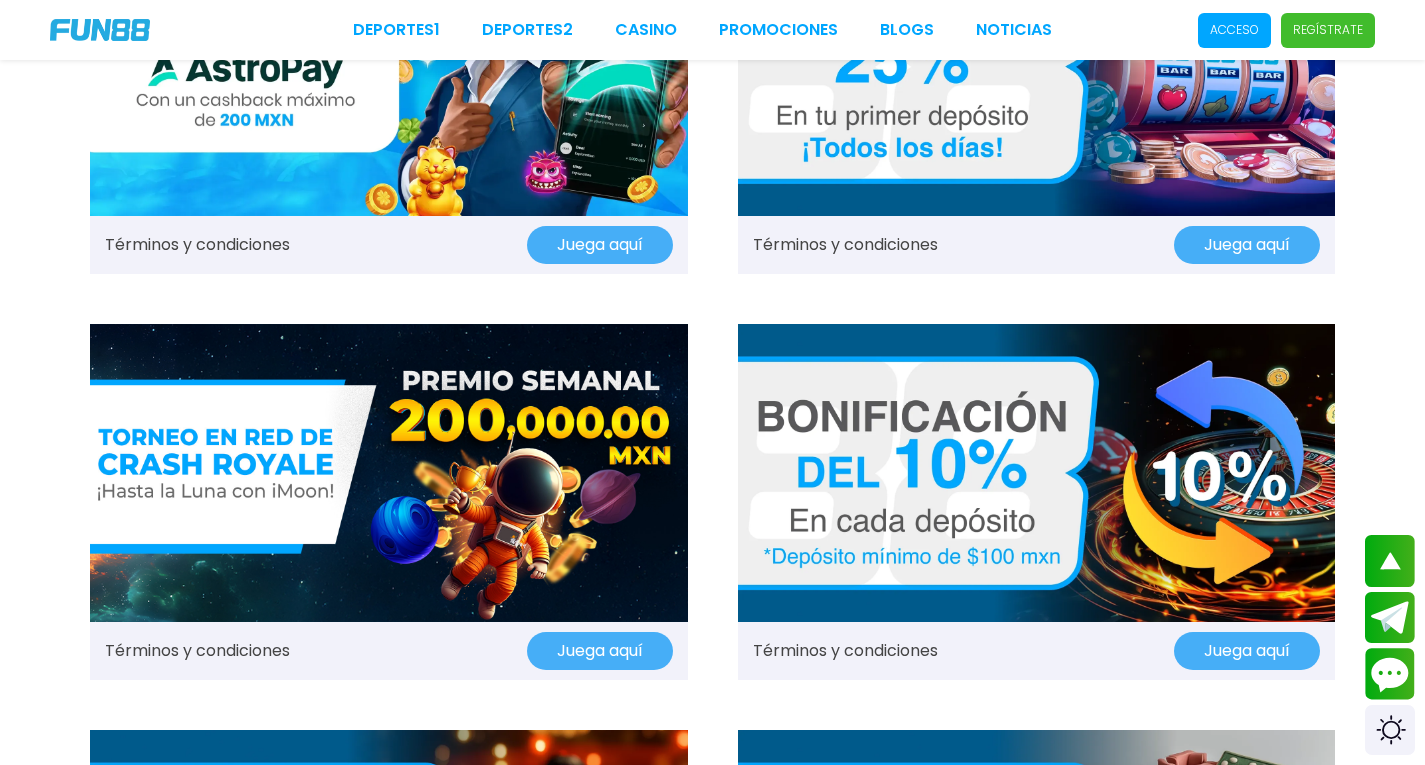 click on "Juega aquí" at bounding box center (1247, 245) 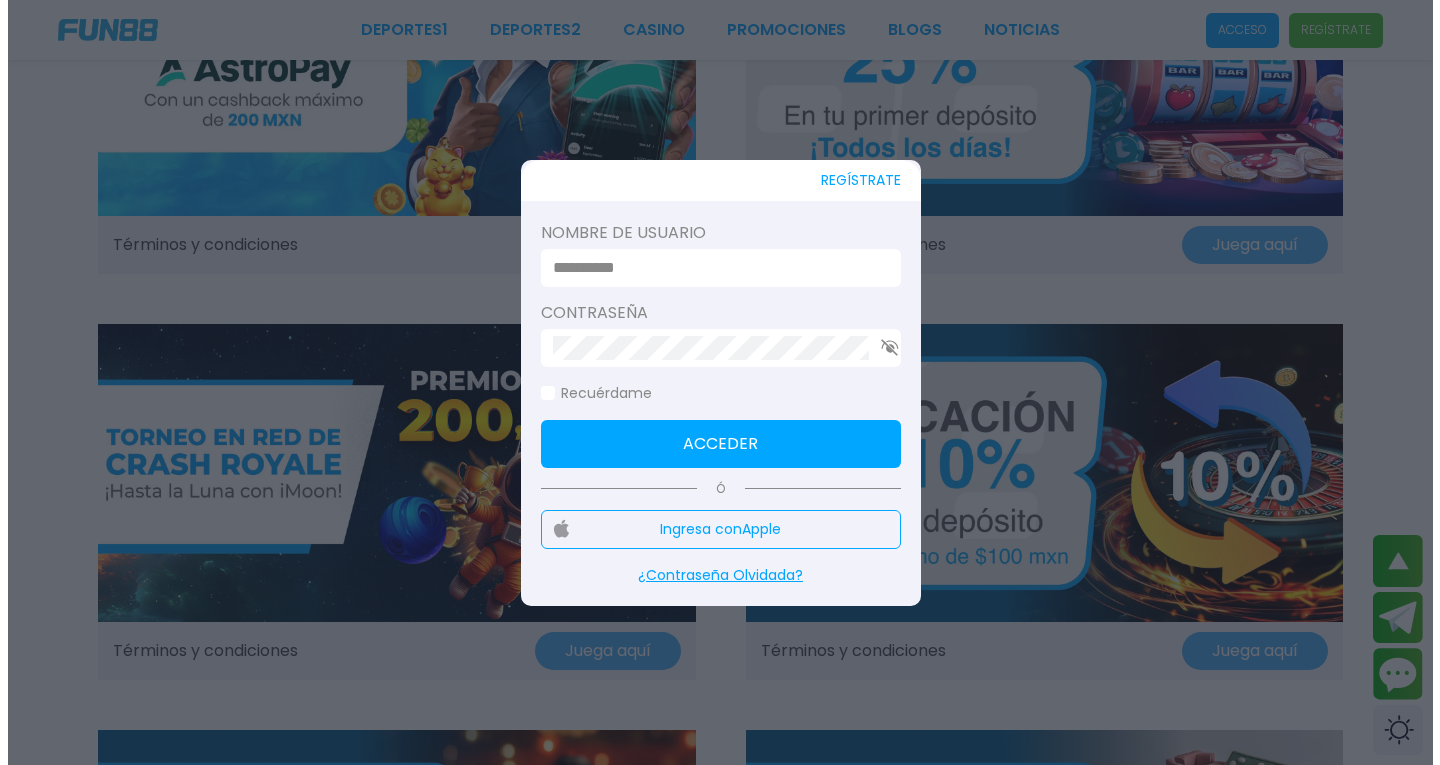 scroll, scrollTop: 603, scrollLeft: 0, axis: vertical 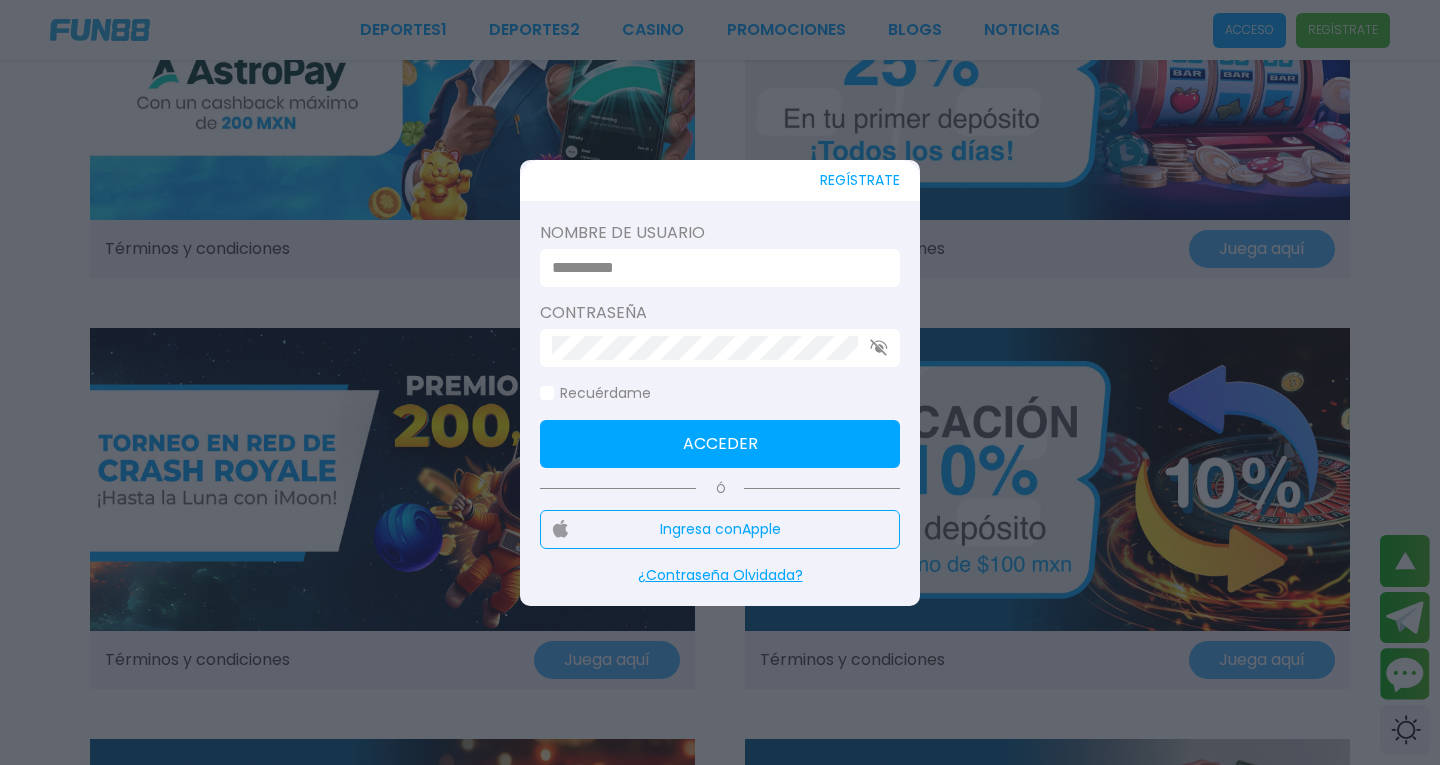 click at bounding box center (720, 382) 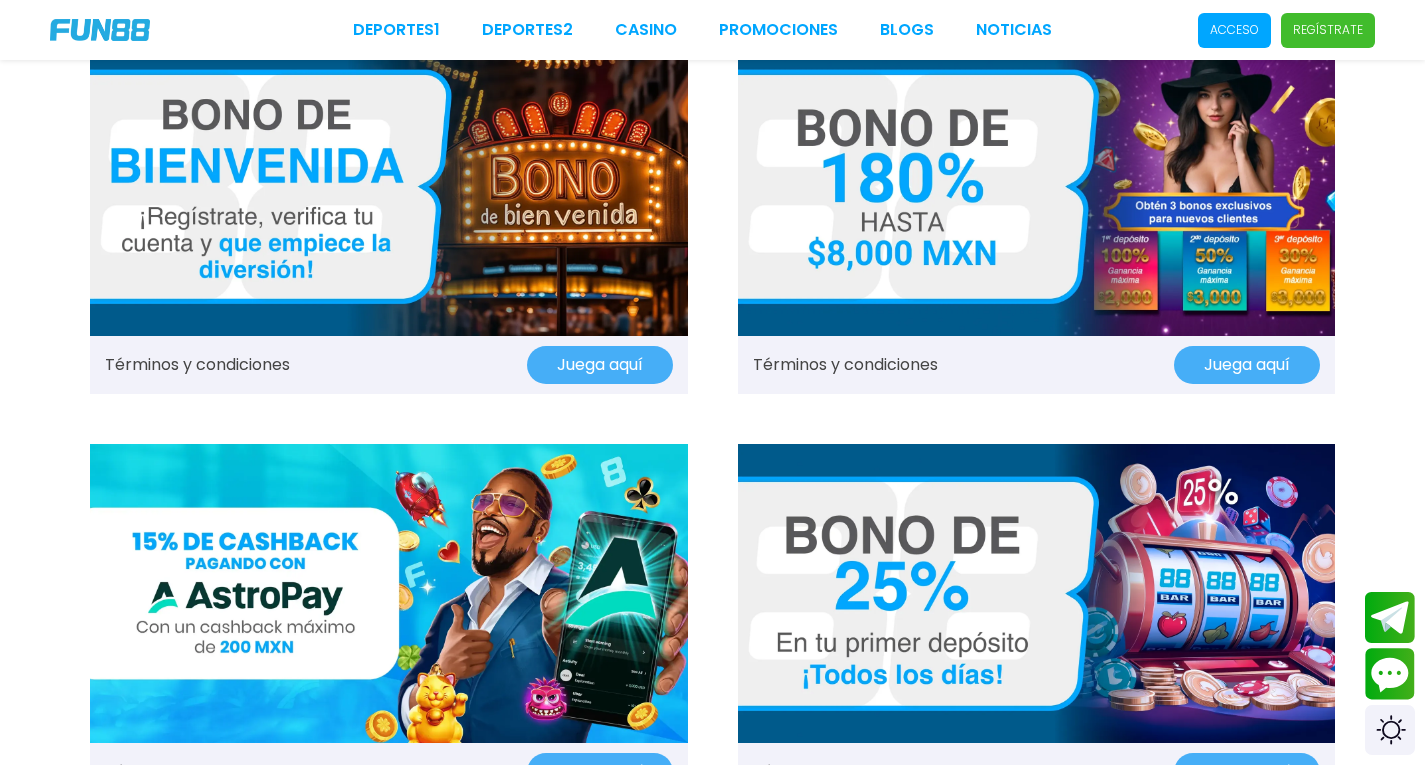 scroll, scrollTop: 0, scrollLeft: 0, axis: both 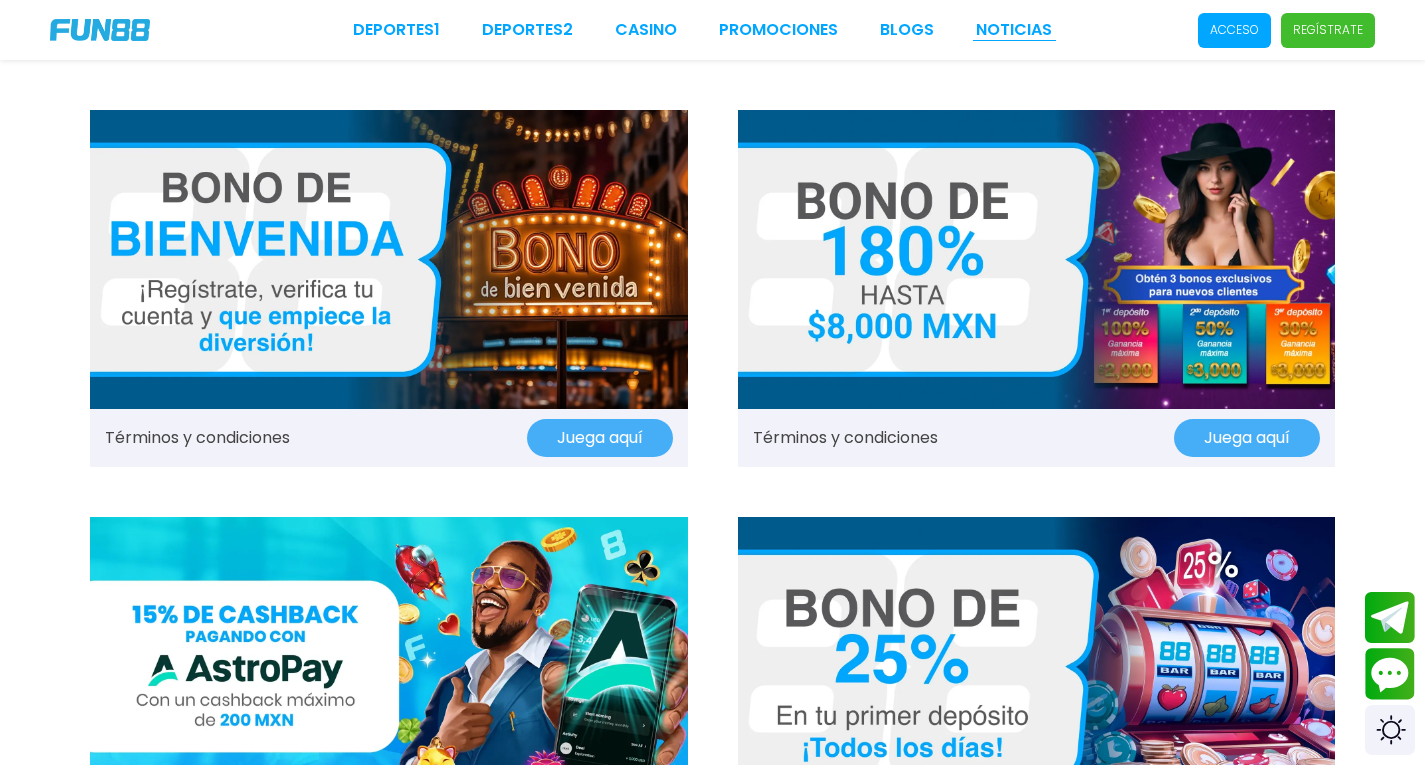 click on "NOTICIAS" at bounding box center [1014, 30] 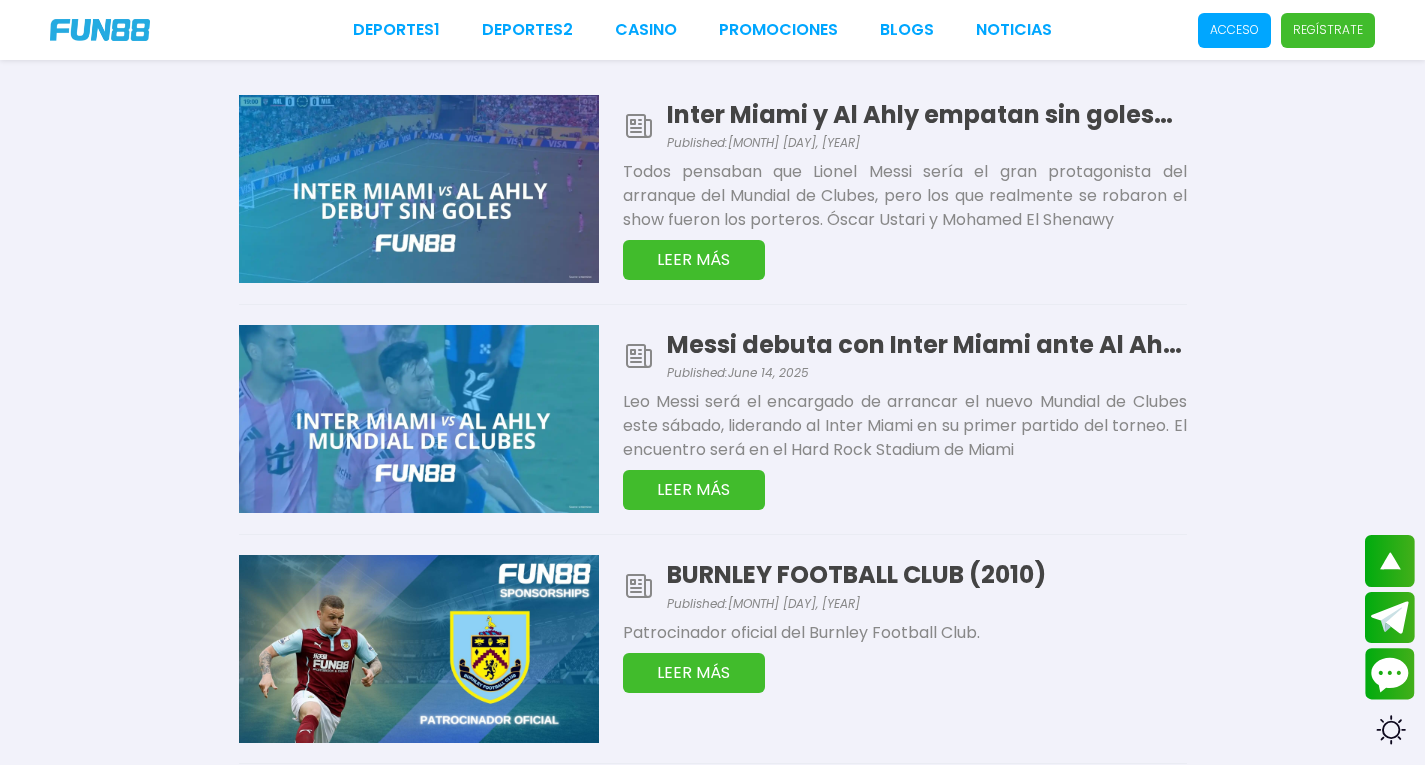 scroll, scrollTop: 0, scrollLeft: 0, axis: both 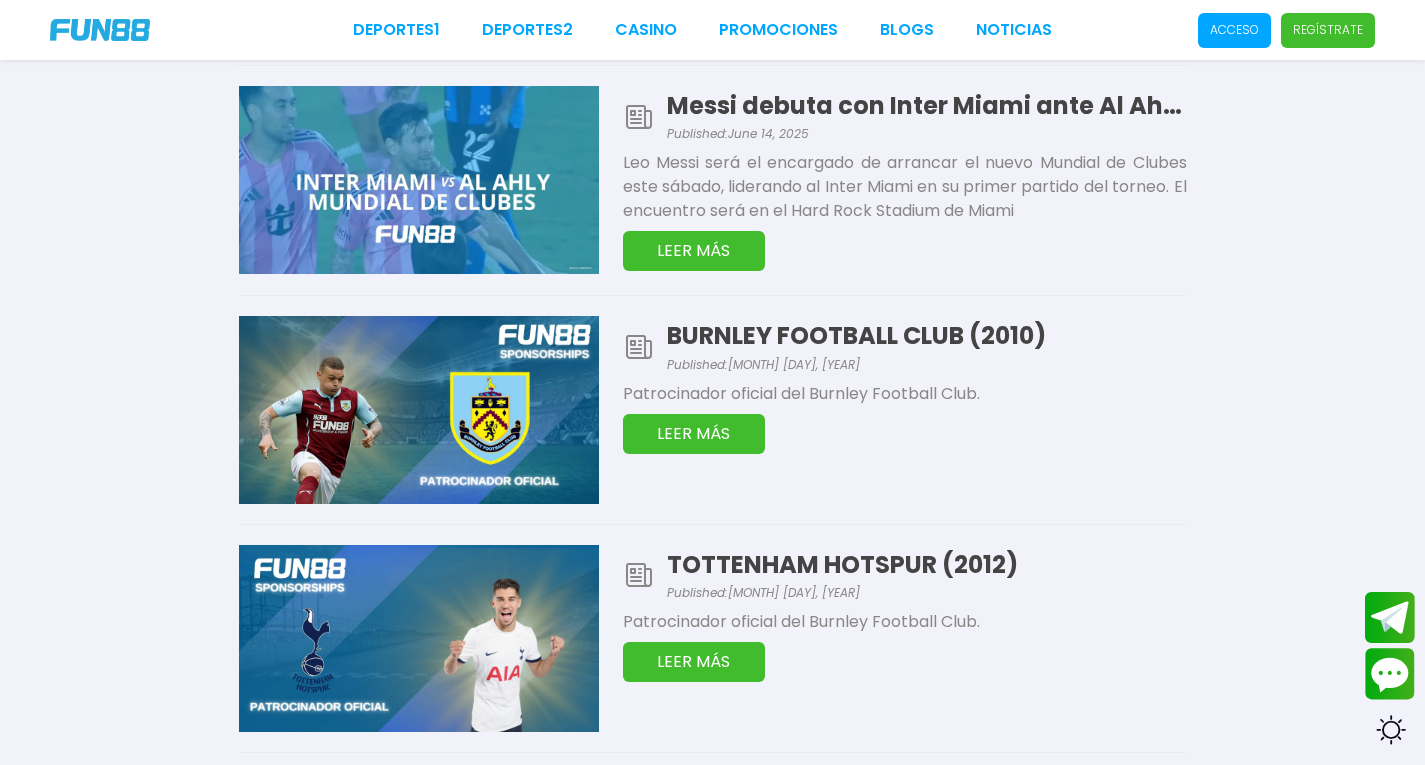 drag, startPoint x: 1052, startPoint y: 258, endPoint x: 11, endPoint y: 256, distance: 1041.002 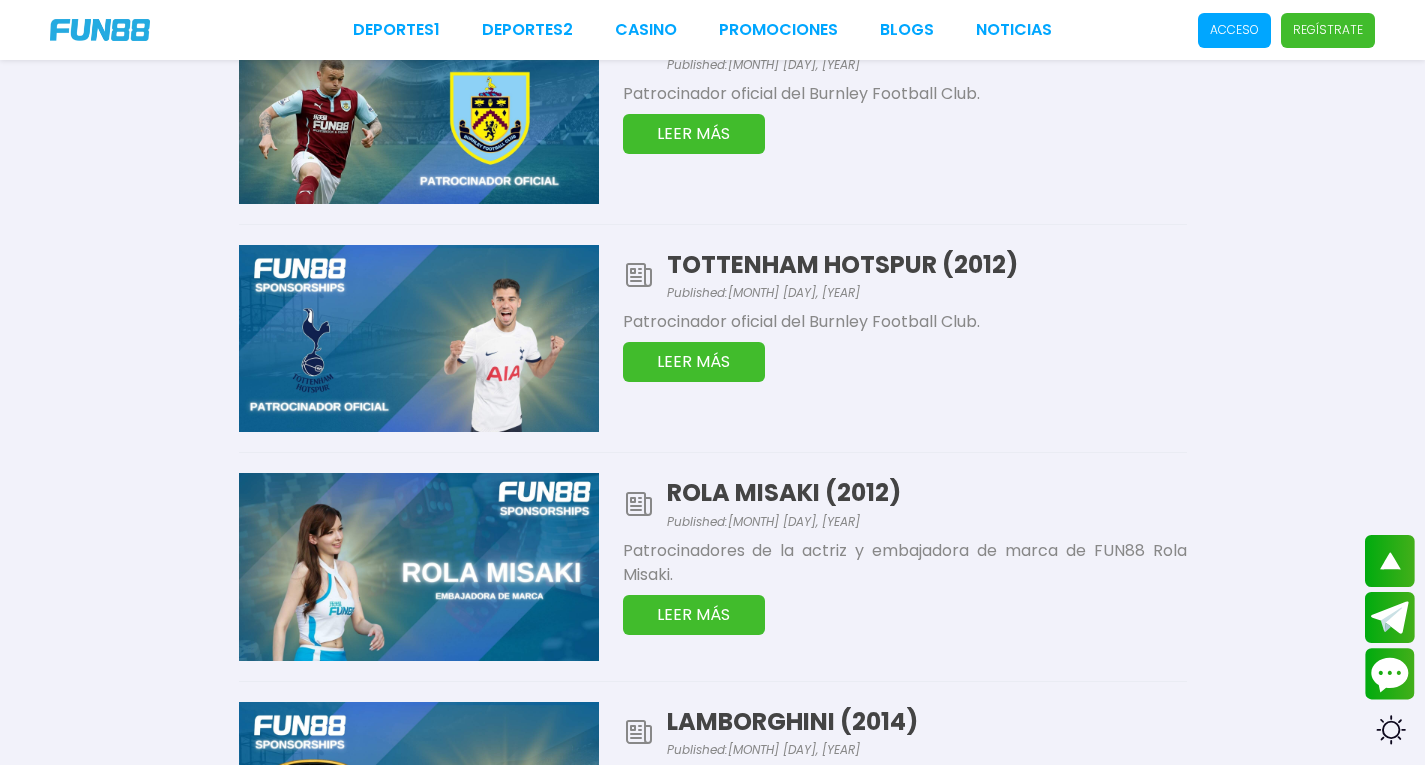 scroll, scrollTop: 0, scrollLeft: 0, axis: both 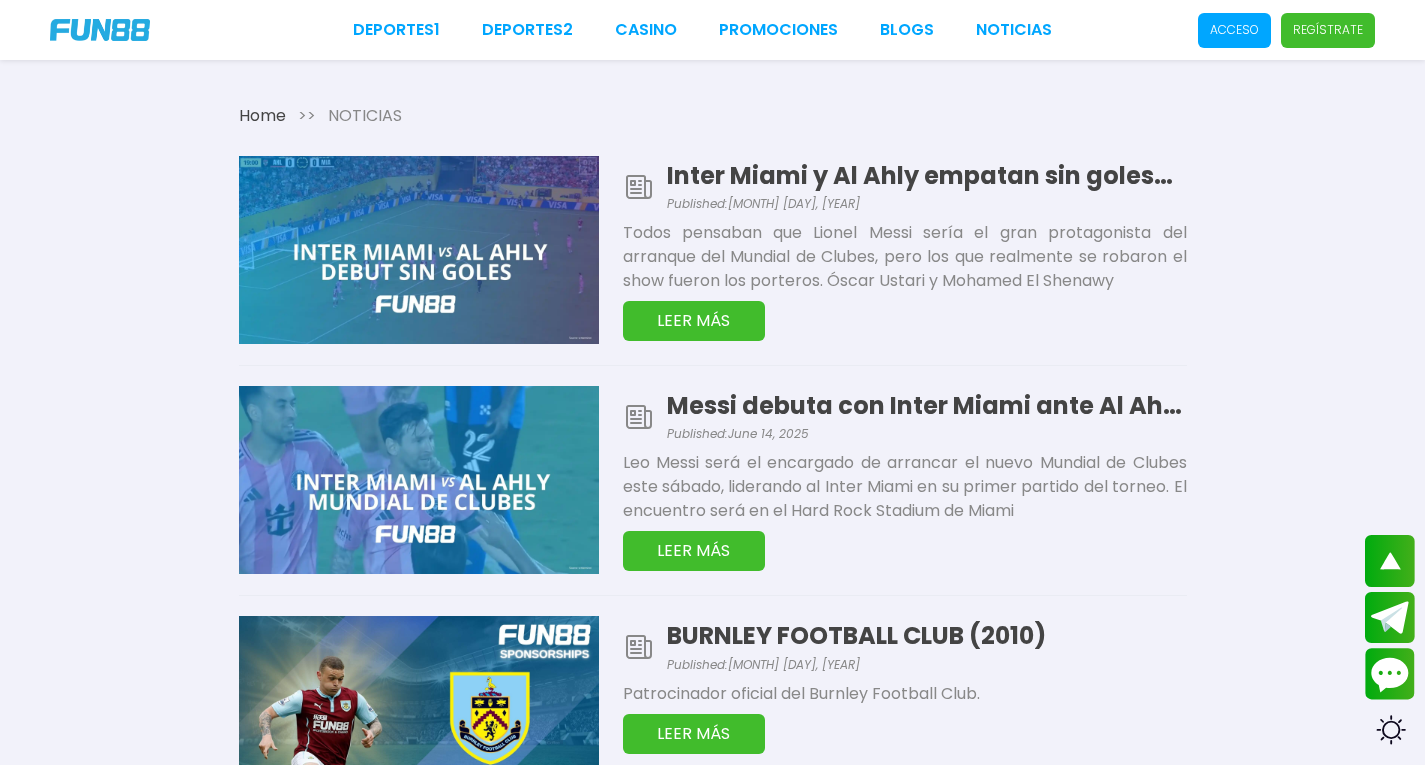 click on "NOTICIAS" at bounding box center [365, 116] 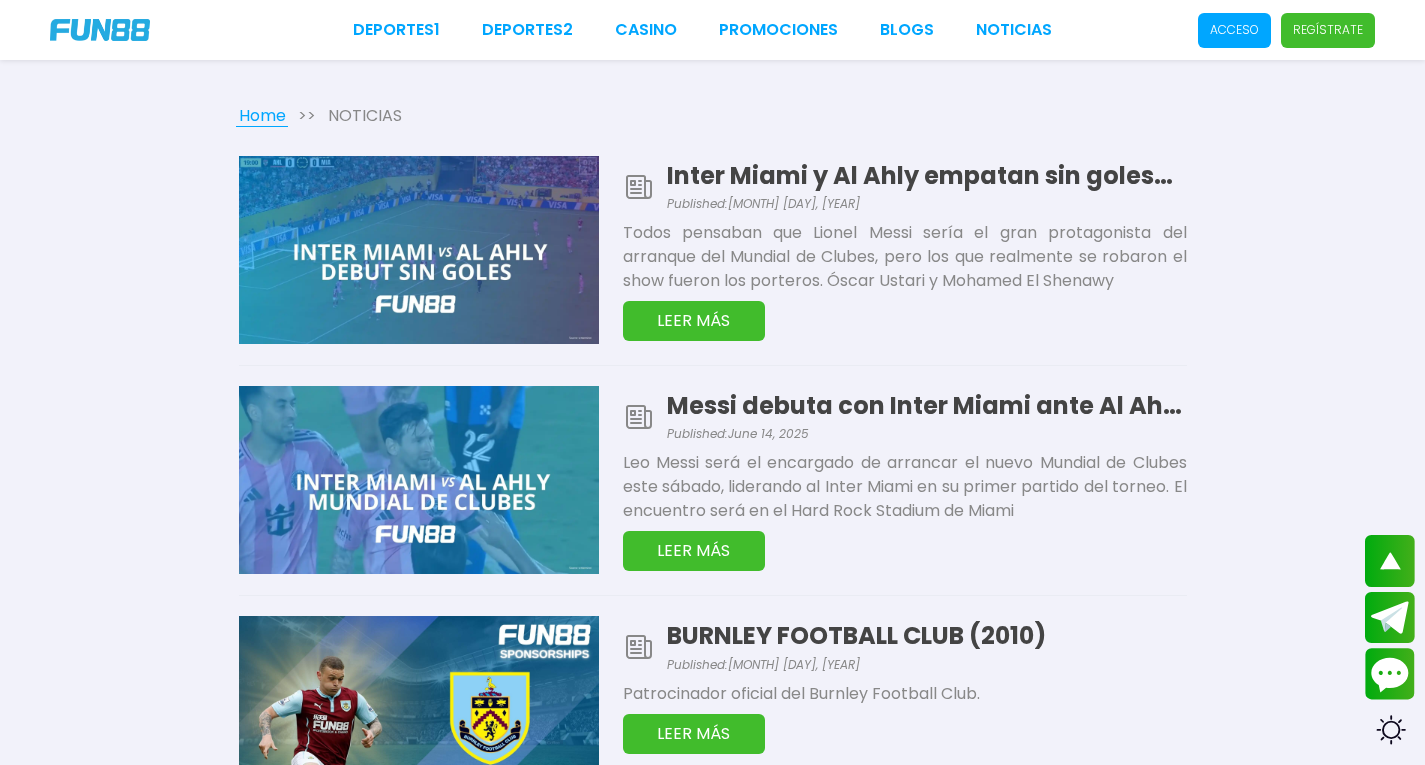 click on "Home" at bounding box center (262, 116) 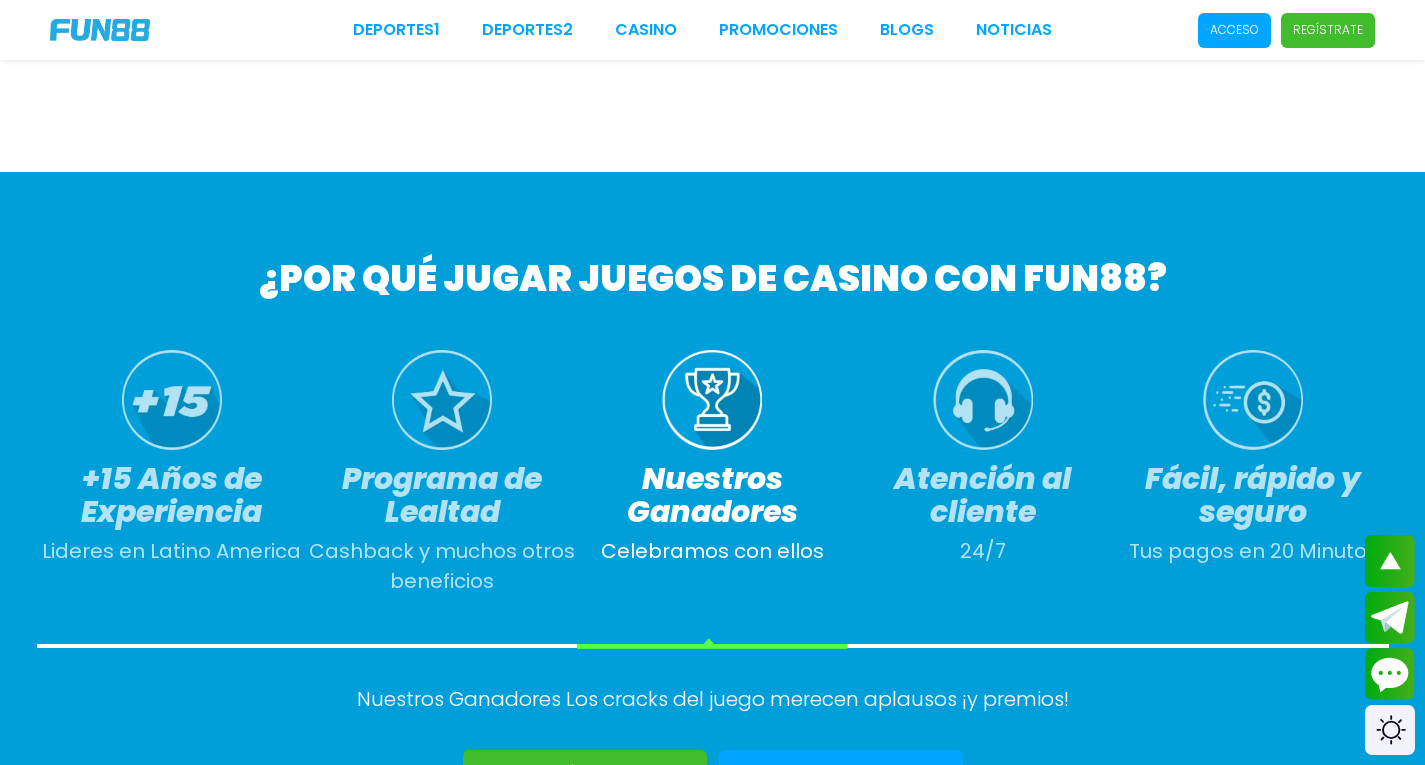 scroll, scrollTop: 1000, scrollLeft: 0, axis: vertical 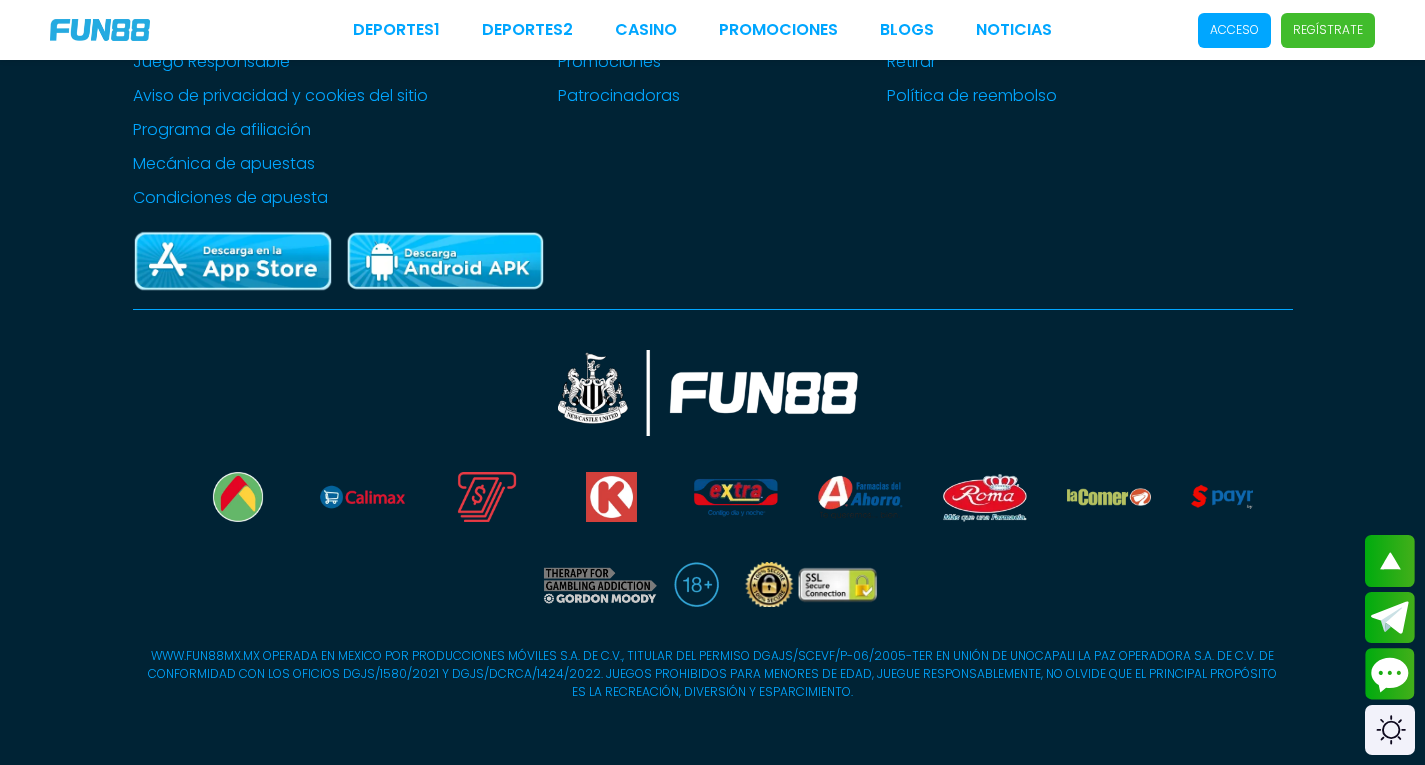 click on "WWW.FUN88MX.MX OPERADA EN MEXICO POR PRODUCCIONES MÓVILES S.A. DE C.V., TITULAR DEL PERMISO DGAJS/SCEVF/P-06/2005-TER EN UNIÓN DE UNOCAPALI LA PAZ OPERADORA S.A. DE C.V. DE CONFORMIDAD CON LOS OFICIOS DGJS/1580/2021 Y DGJS/DCRCA/1424/2022. JUEGOS PROHIBIDOS PARA MENORES DE EDAD, JUEGUE RESPONSABLEMENTE, NO OLVIDE QUE EL PRINCIPAL PROPÓSITO ES LA RECREACIÓN, DIVERSIÓN Y ESPARCIMIENTO." at bounding box center [713, 674] 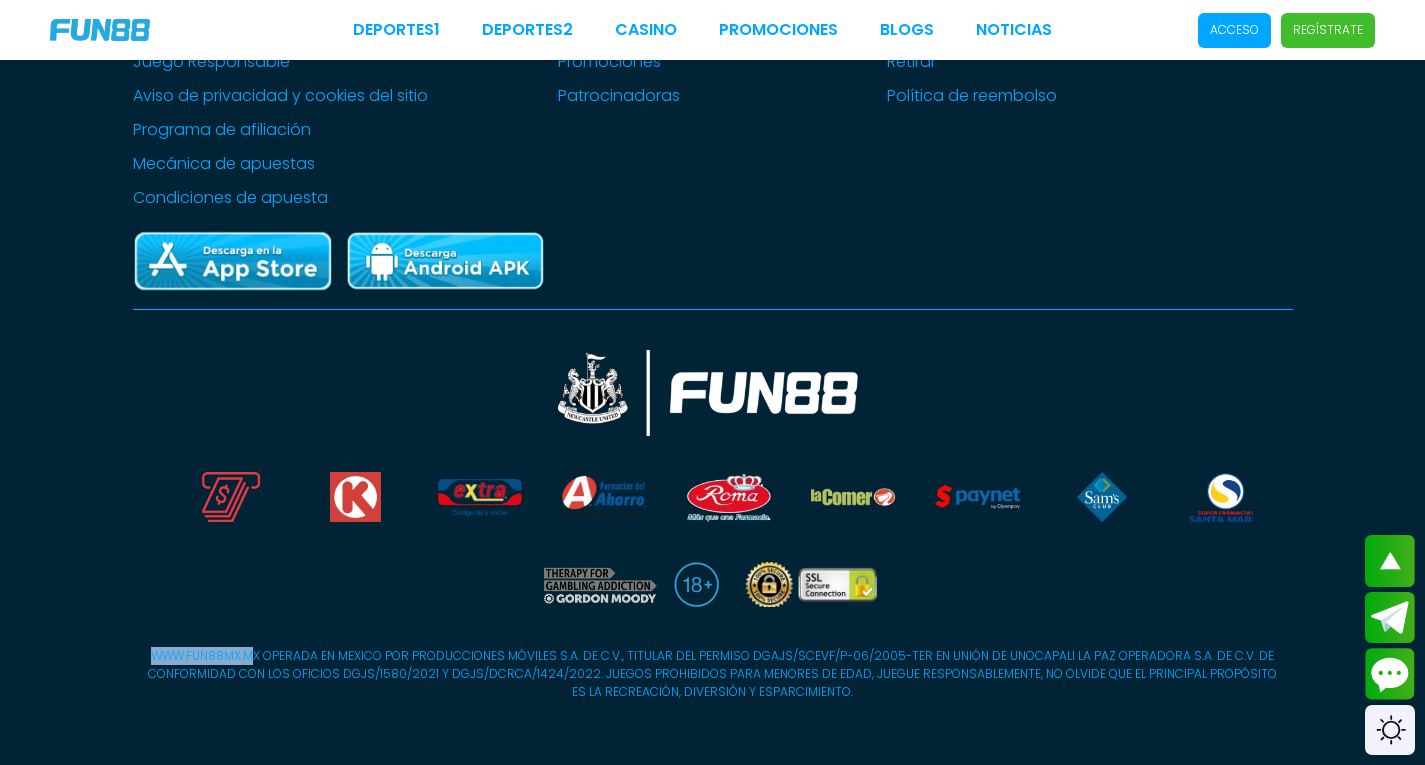 drag, startPoint x: 264, startPoint y: 655, endPoint x: 162, endPoint y: 657, distance: 102.01961 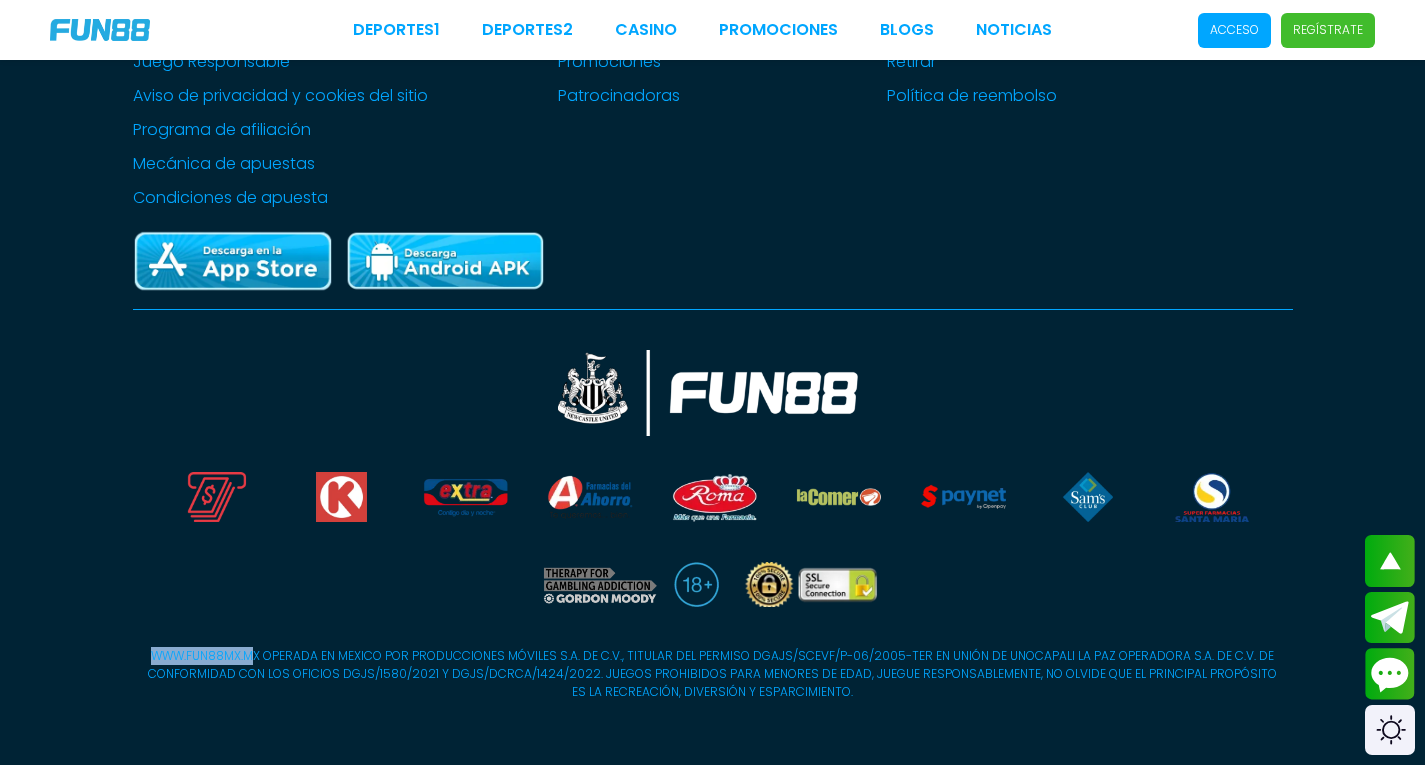 click on "WWW.FUN88MX.MX OPERADA EN MEXICO POR PRODUCCIONES MÓVILES S.A. DE C.V., TITULAR DEL PERMISO DGAJS/SCEVF/P-06/2005-TER EN UNIÓN DE UNOCAPALI LA PAZ OPERADORA S.A. DE C.V. DE CONFORMIDAD CON LOS OFICIOS DGJS/1580/2021 Y DGJS/DCRCA/1424/2022. JUEGOS PROHIBIDOS PARA MENORES DE EDAD, JUEGUE RESPONSABLEMENTE, NO OLVIDE QUE EL PRINCIPAL PROPÓSITO ES LA RECREACIÓN, DIVERSIÓN Y ESPARCIMIENTO." at bounding box center (713, 674) 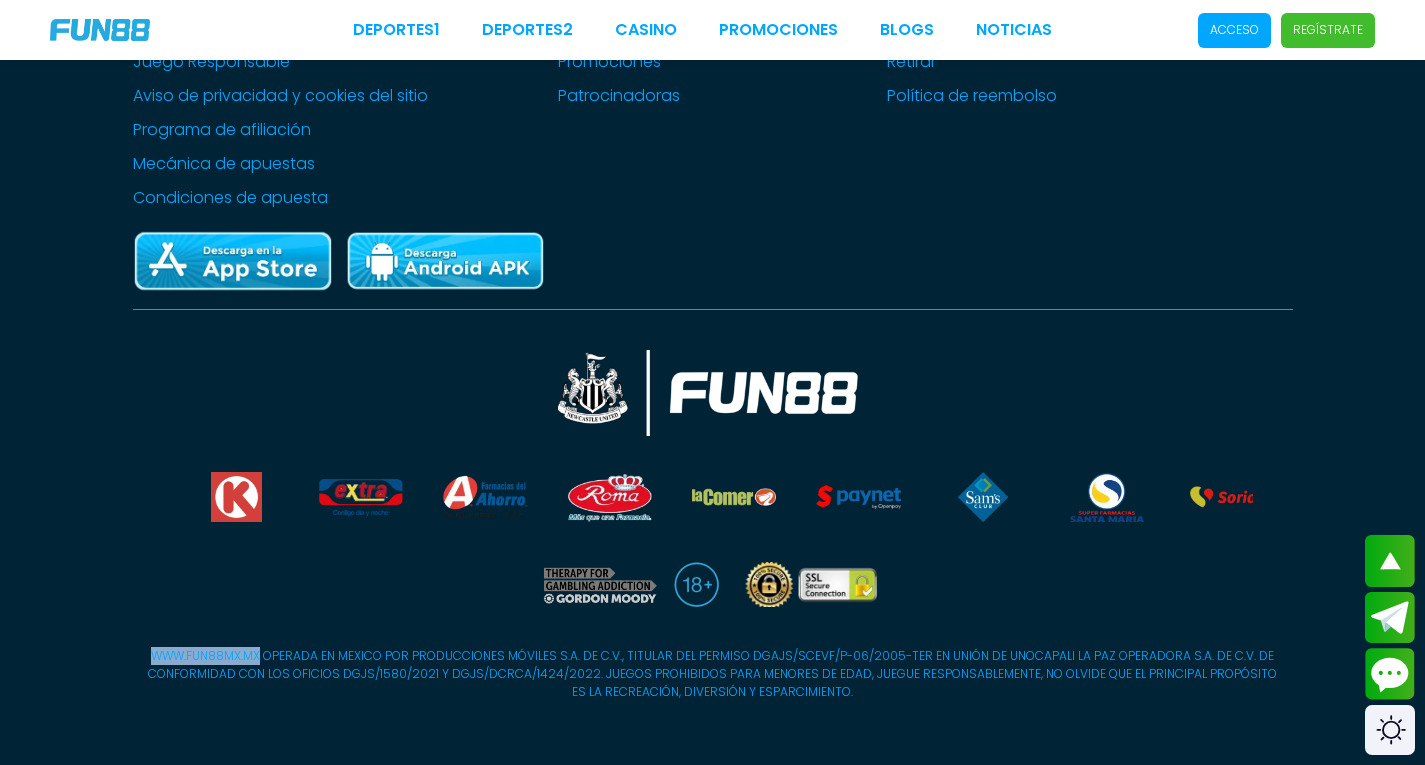 drag, startPoint x: 156, startPoint y: 660, endPoint x: 268, endPoint y: 657, distance: 112.04017 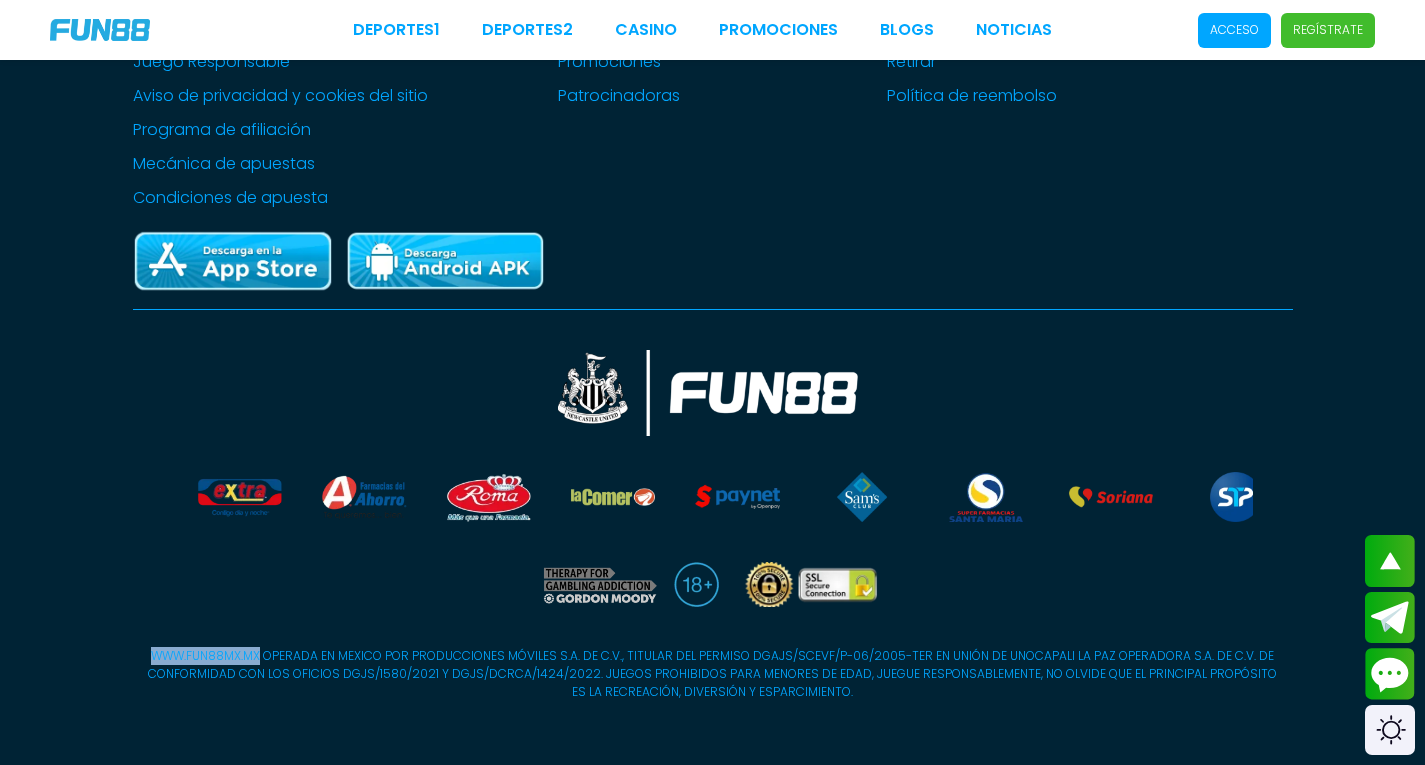 copy on "WWW.FUN88MX.MX" 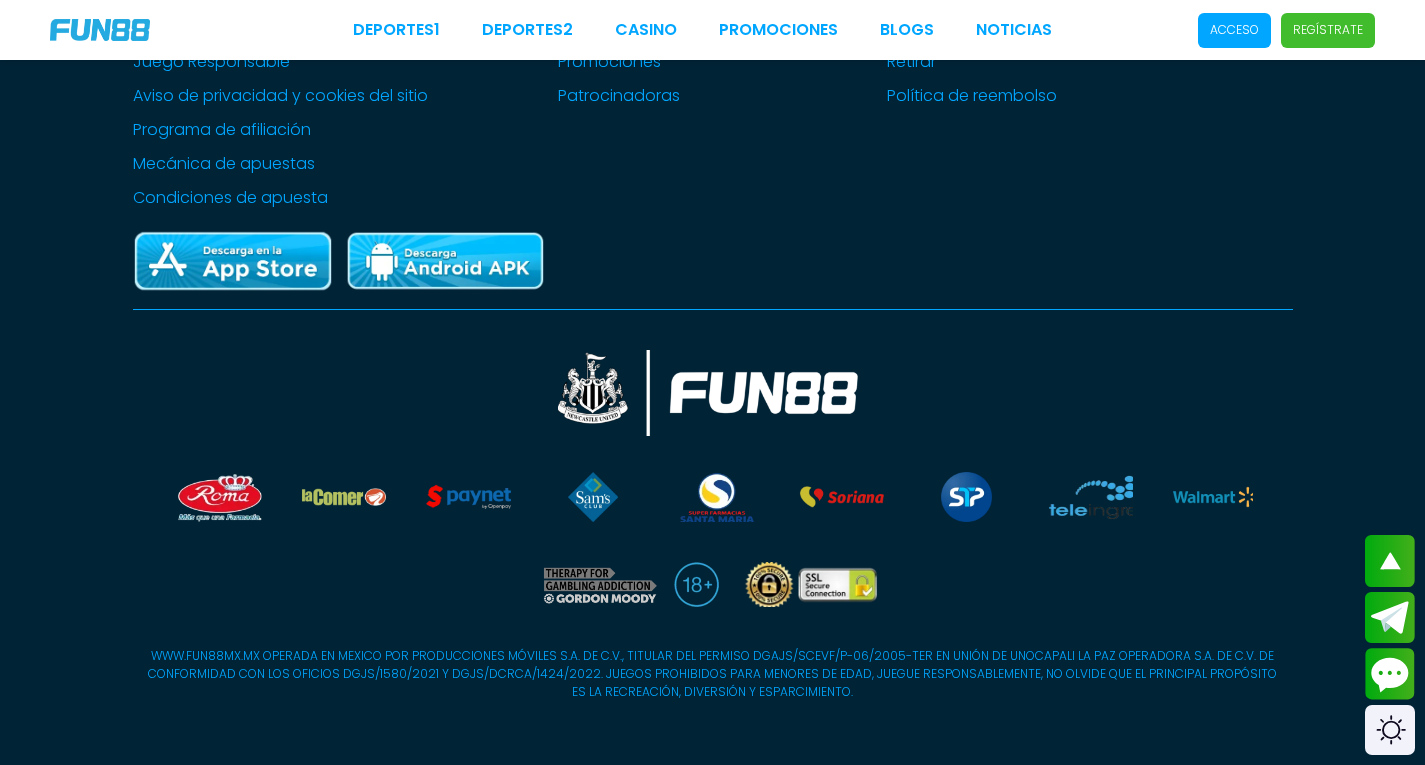 click on "WWW.FUN88MX.MX OPERADA EN MEXICO POR PRODUCCIONES MÓVILES S.A. DE C.V., TITULAR DEL PERMISO DGAJS/SCEVF/P-06/2005-TER EN UNIÓN DE UNOCAPALI LA PAZ OPERADORA S.A. DE C.V. DE CONFORMIDAD CON LOS OFICIOS DGJS/1580/2021 Y DGJS/DCRCA/1424/2022. JUEGOS PROHIBIDOS PARA MENORES DE EDAD, JUEGUE RESPONSABLEMENTE, NO OLVIDE QUE EL PRINCIPAL PROPÓSITO ES LA RECREACIÓN, DIVERSIÓN Y ESPARCIMIENTO." at bounding box center (713, 674) 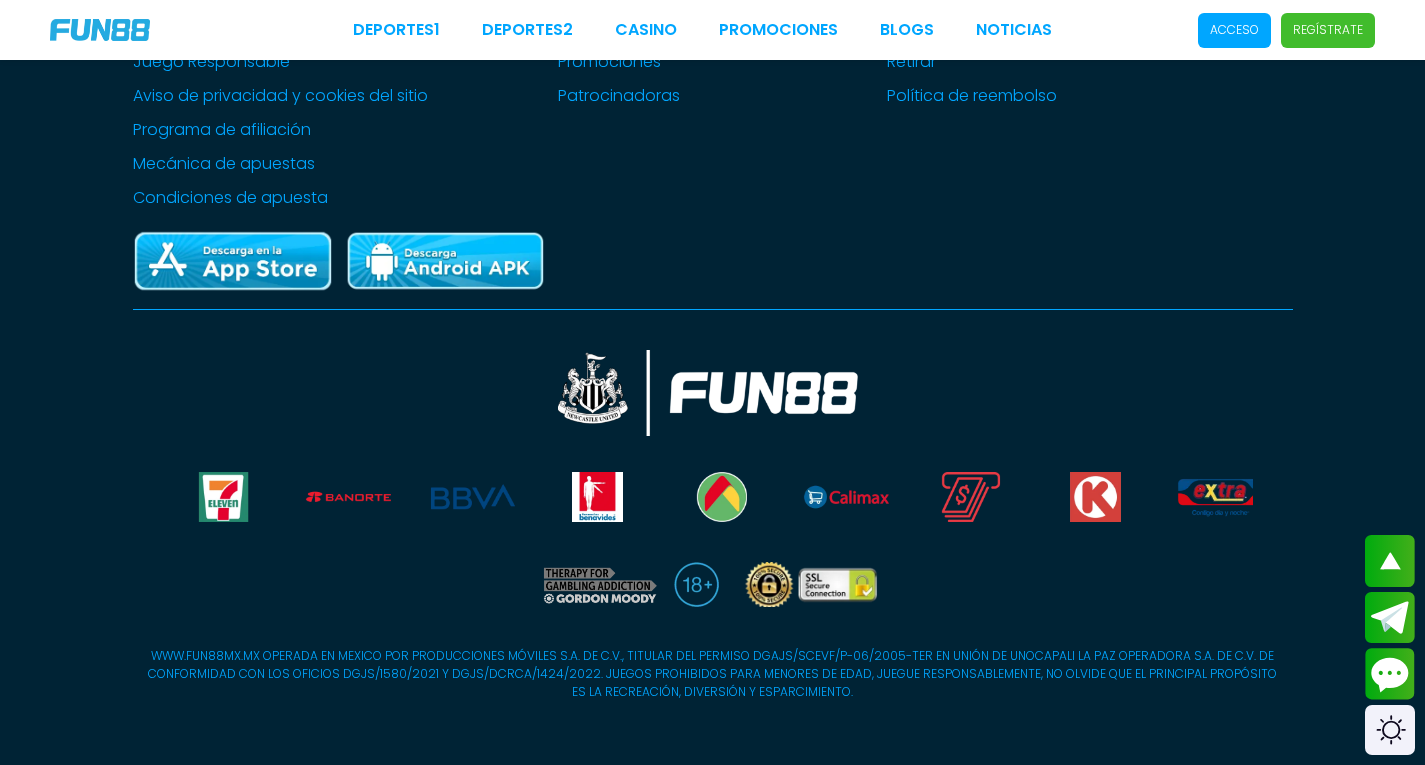drag, startPoint x: 1108, startPoint y: 506, endPoint x: 893, endPoint y: 655, distance: 261.58365 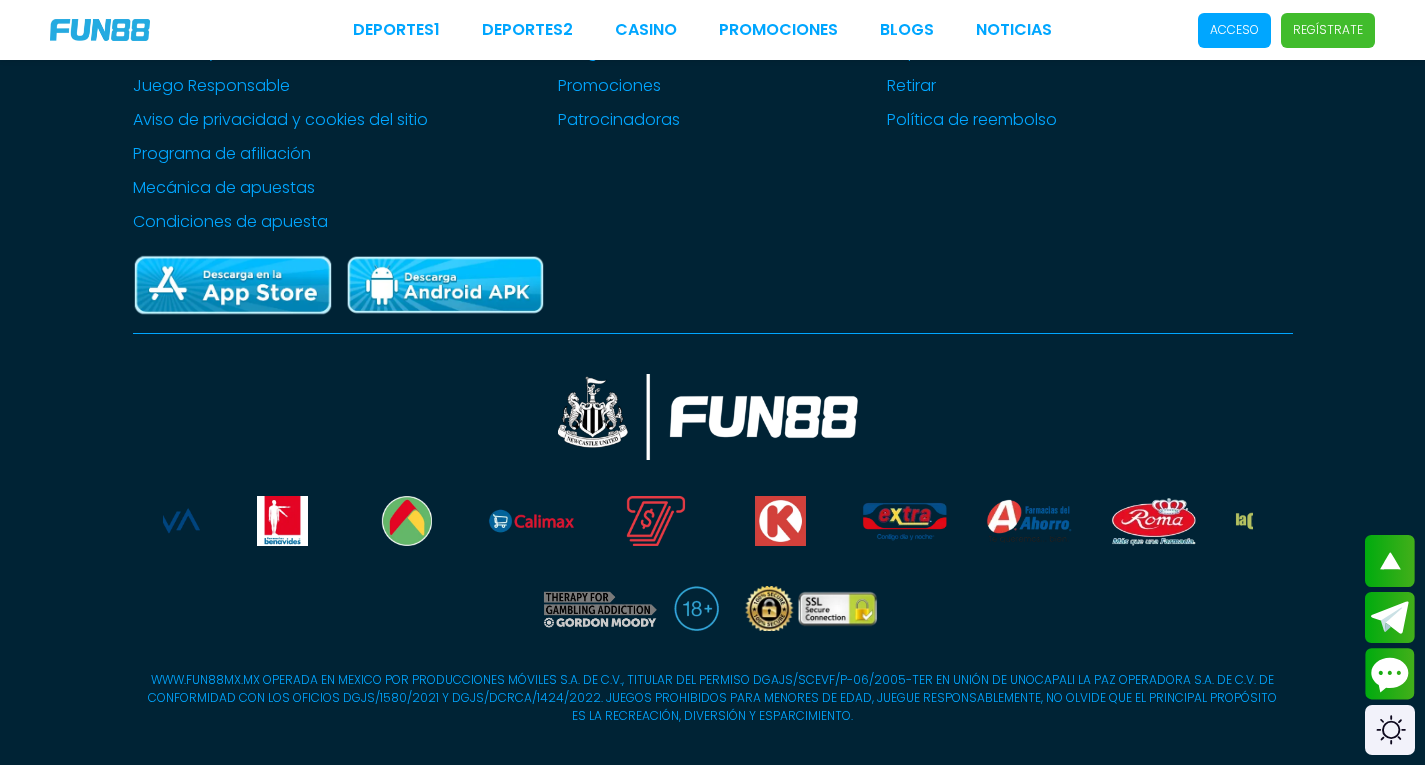 scroll, scrollTop: 5067, scrollLeft: 0, axis: vertical 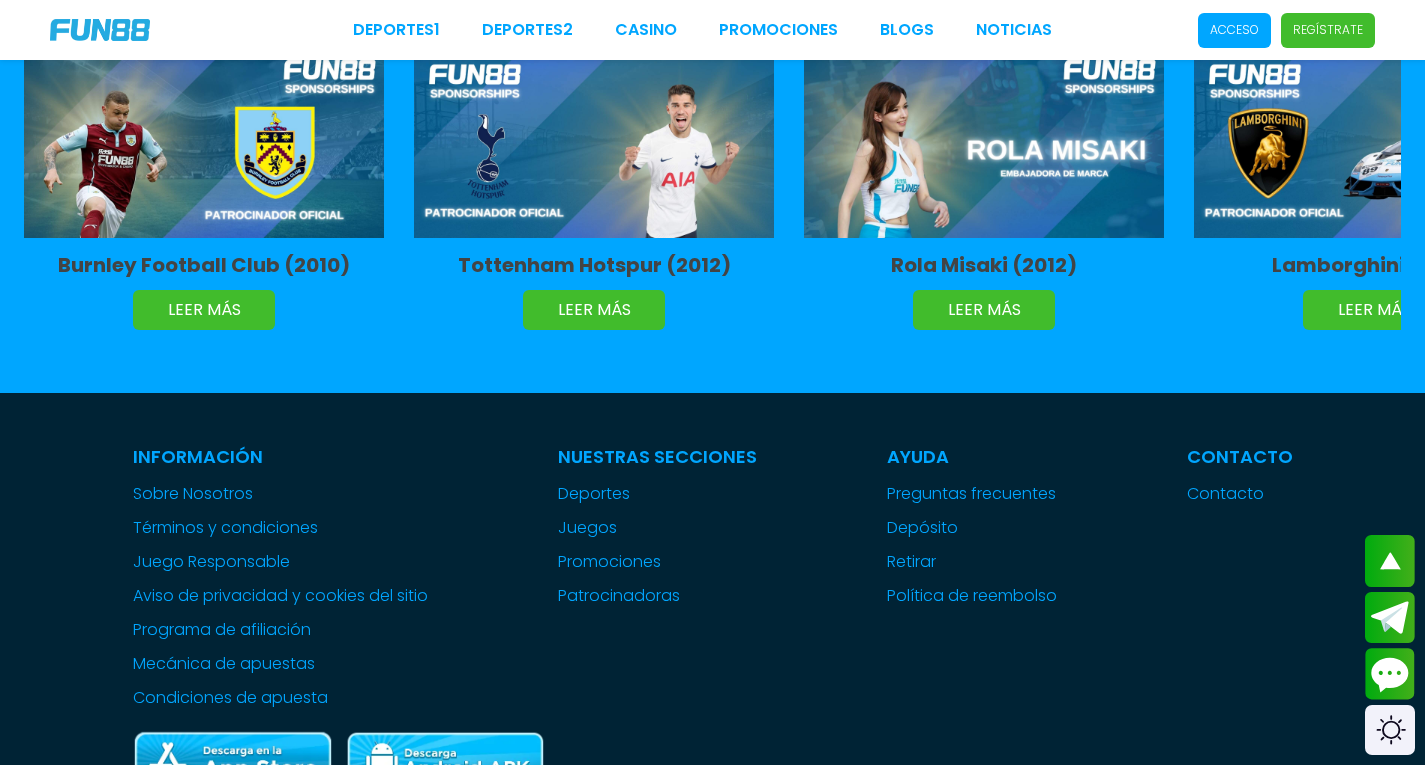 drag, startPoint x: 1039, startPoint y: 489, endPoint x: 852, endPoint y: 713, distance: 291.79617 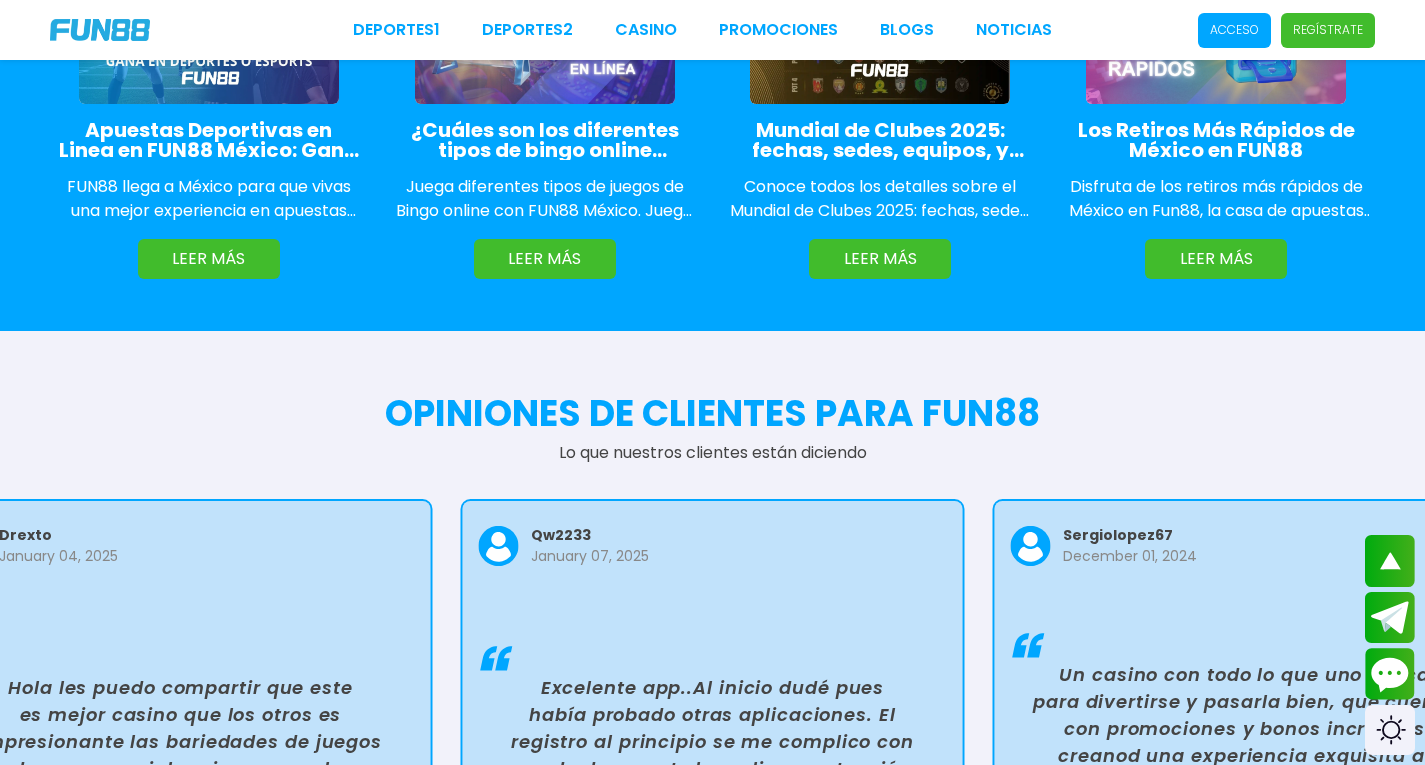click on "qw2233 [MONTH] [DAY], [YEAR] Excelente app..Al inicio dudé pues había  probado otras aplicaciones. El registro al principio se me complico con ayuda de soporte  lo realice  su atención es rápida. La mejor . retiro efectivo. sergiolopez67 [MONTH] [DAY], [YEAR] Un casino con todo lo que uno busca para divertirse y pasarla bien, que cuenta con promociones y bonos increibles creanod una experiencia exquisita al jugar en fun88. Siempre eligo fun88 para envolverme en un máximo pasatiempo. soloscura99 [MONTH] [DAY], [YEAR] En lo personal fun88 es de mis casinos favoritos, ya que es cero complicado y no te hace perder el tiempo, tiene retiros inmediatos y sin tener que hacer una verificación larga y complicada, tiene apuestas bastante justas y es increible.
Tiene un apartado que es el más especial para mí, la sección de bono gratis, me ha salvado y a veces con buenas ganancias.
Gracias fun88 por existir! maxii1301 [MONTH] [DAY], [YEAR] pavel86 [MONTH] [DAY], [YEAR] qw2233 [MONTH] [DAY], [YEAR] terkeza7 [MONTH] [DAY], [YEAR] fernand13" at bounding box center [1127, 725] 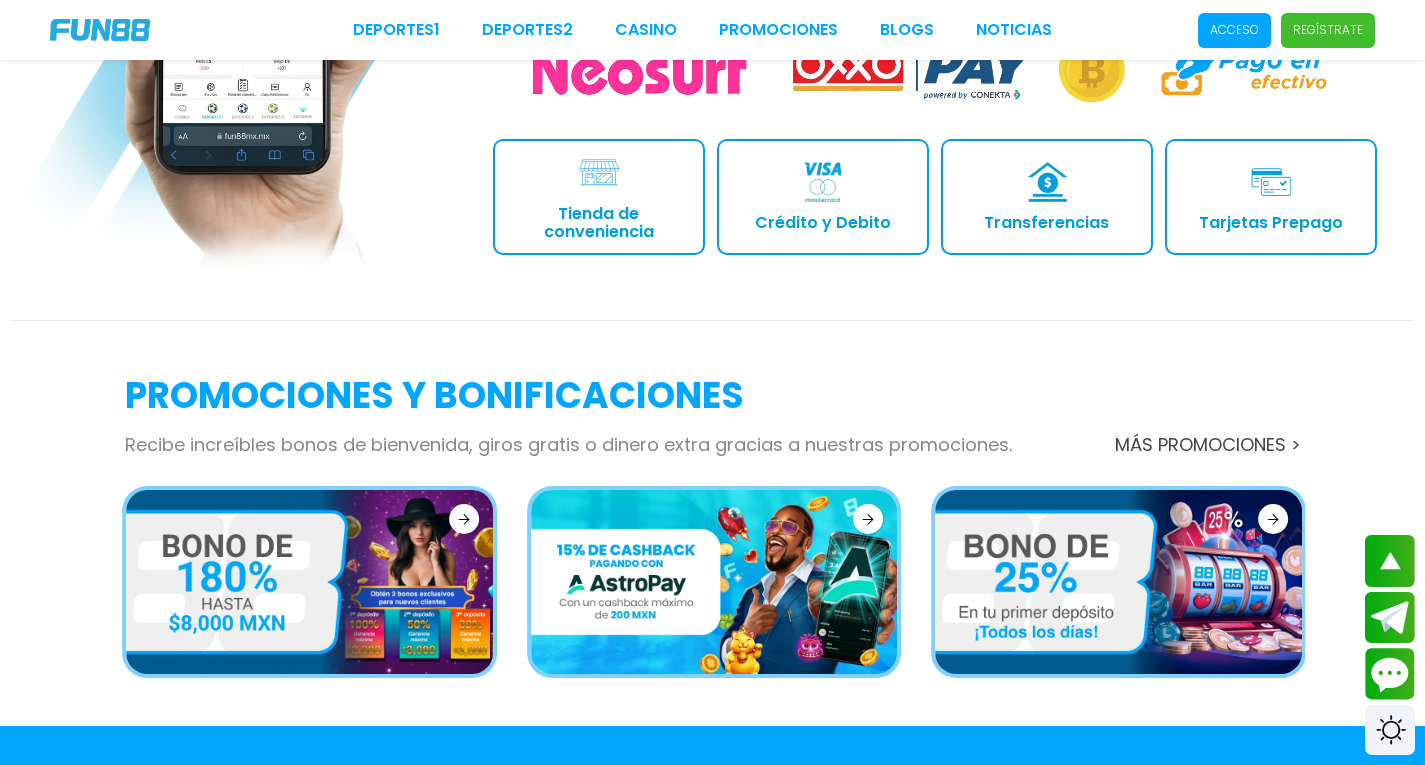 scroll, scrollTop: 1967, scrollLeft: 0, axis: vertical 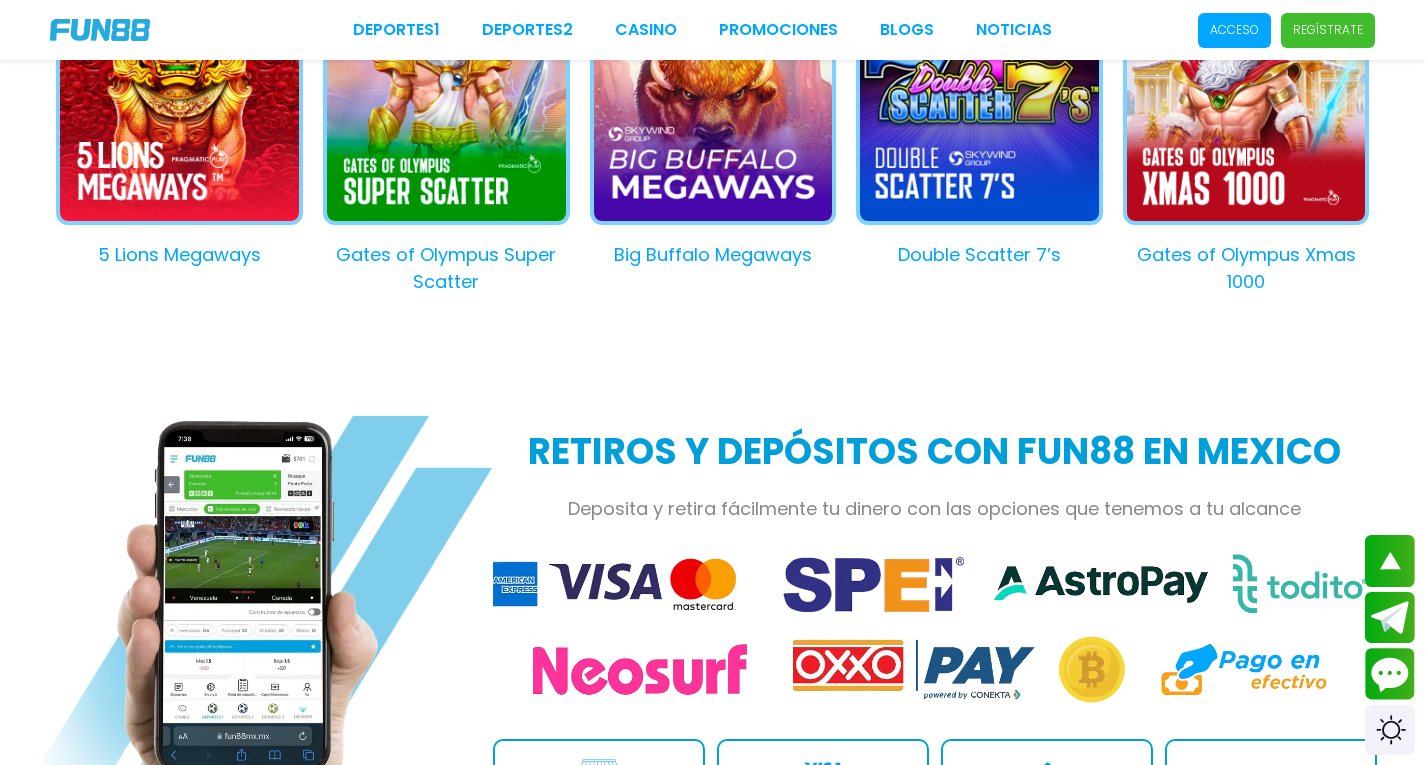 drag, startPoint x: 858, startPoint y: 589, endPoint x: 653, endPoint y: 334, distance: 327.18497 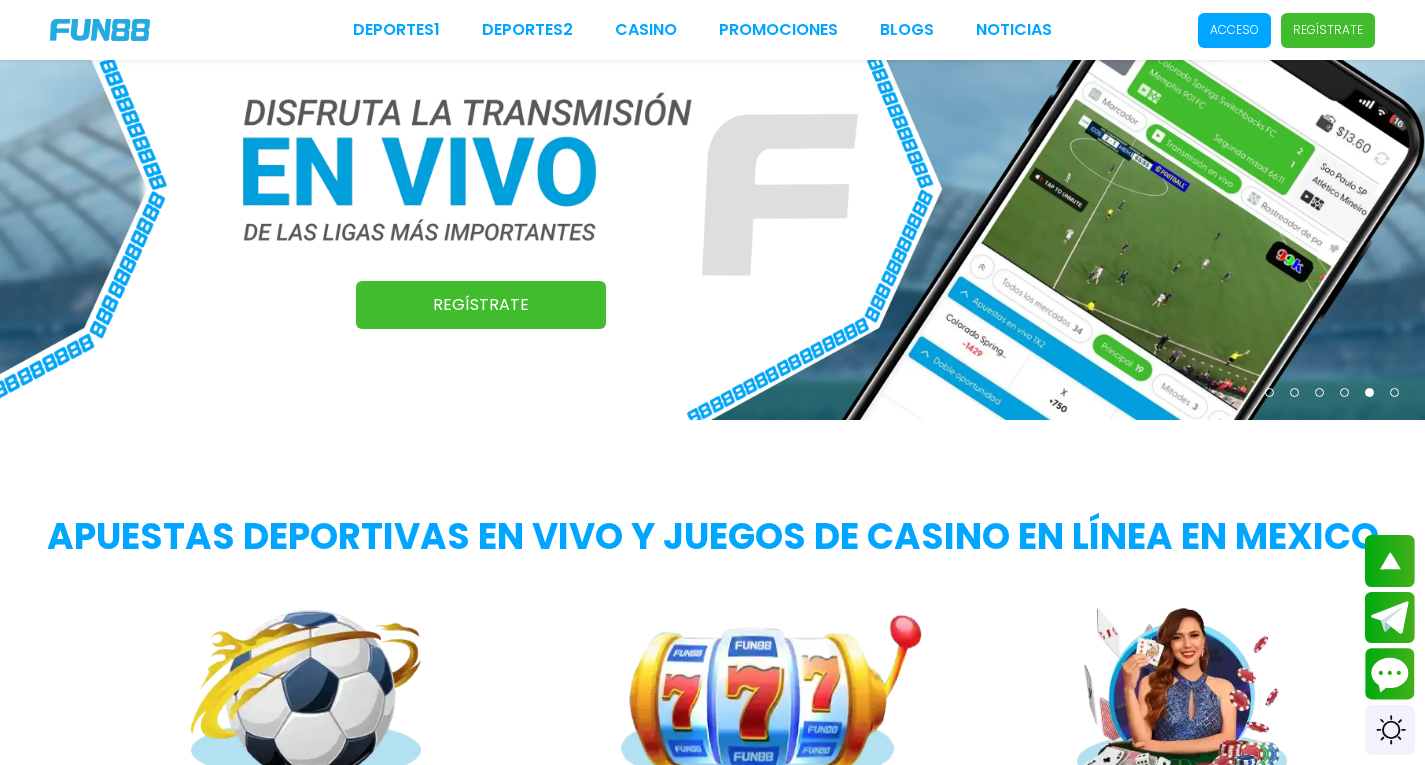 scroll, scrollTop: 0, scrollLeft: 0, axis: both 